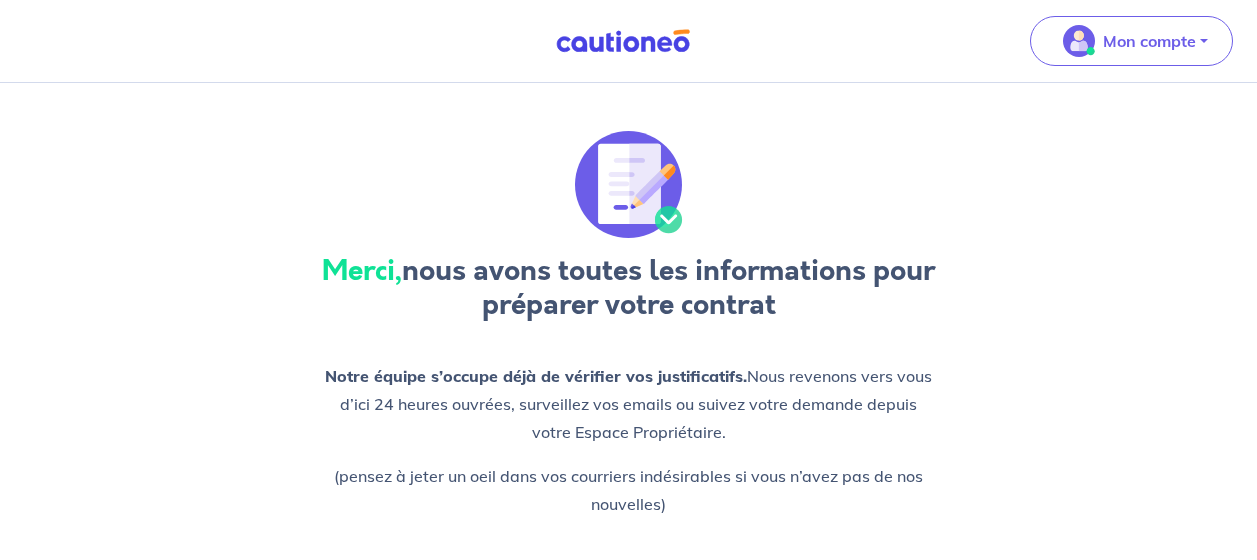 scroll, scrollTop: 0, scrollLeft: 0, axis: both 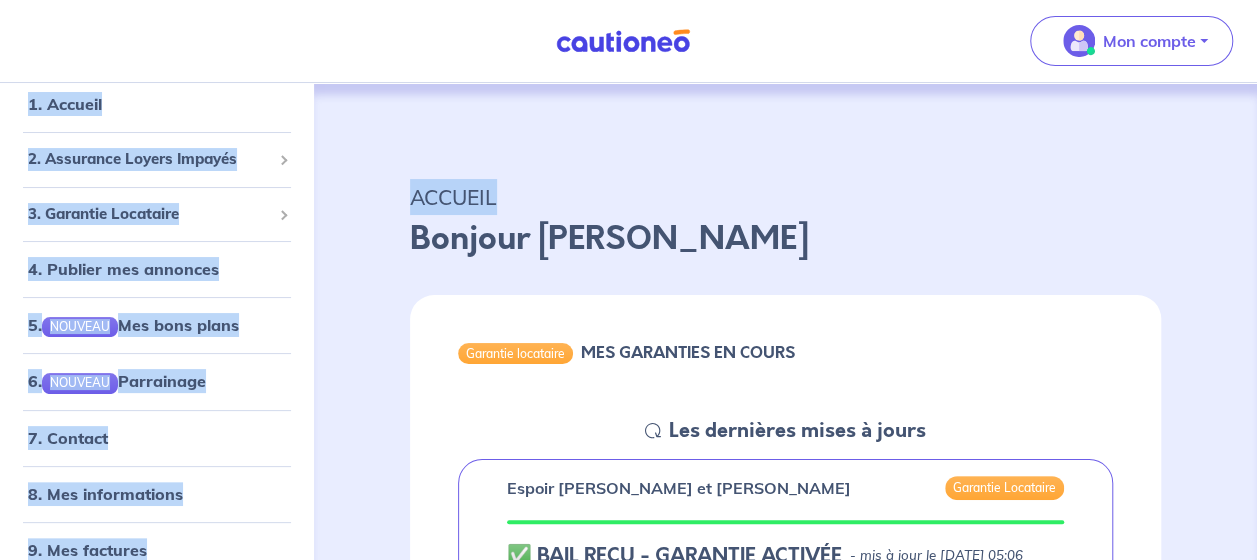 drag, startPoint x: 1256, startPoint y: 44, endPoint x: 1247, endPoint y: 96, distance: 52.773098 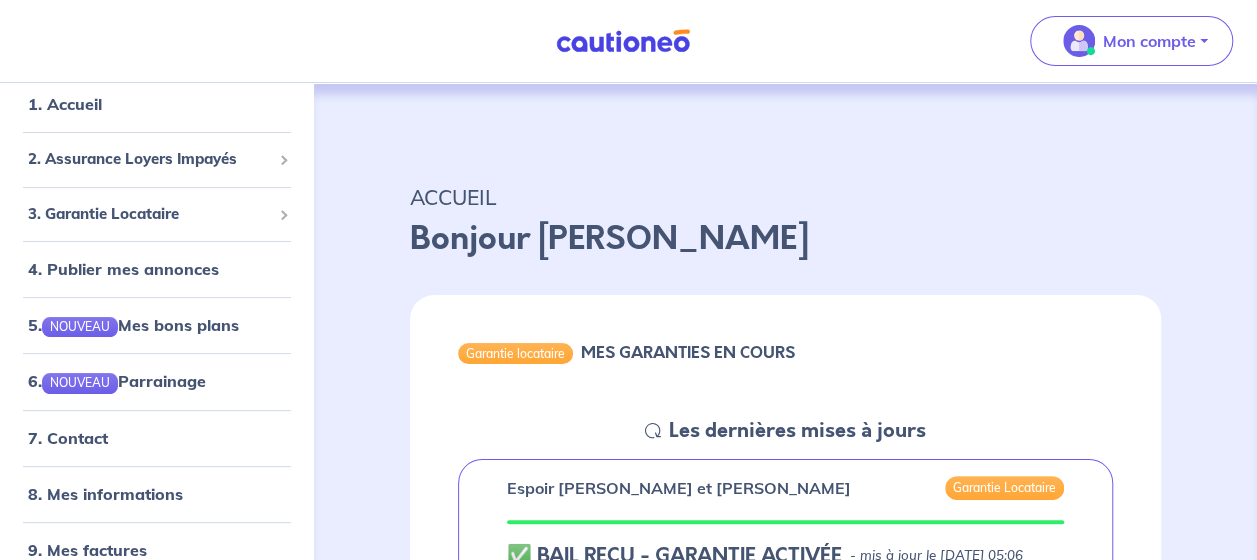 drag, startPoint x: 1247, startPoint y: 96, endPoint x: 1170, endPoint y: 232, distance: 156.285 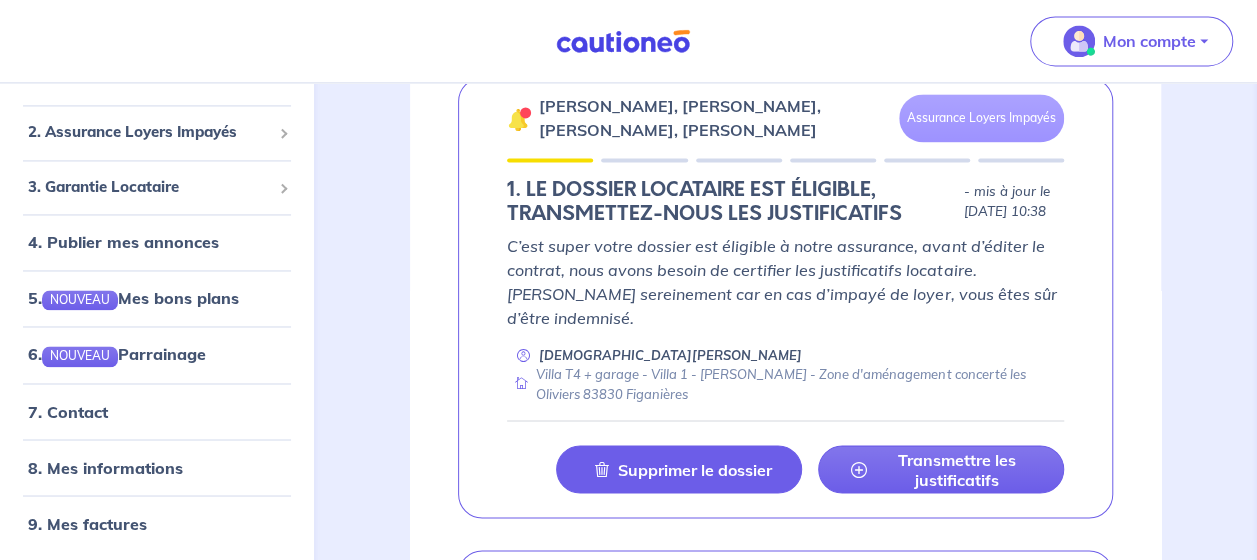 scroll, scrollTop: 1468, scrollLeft: 0, axis: vertical 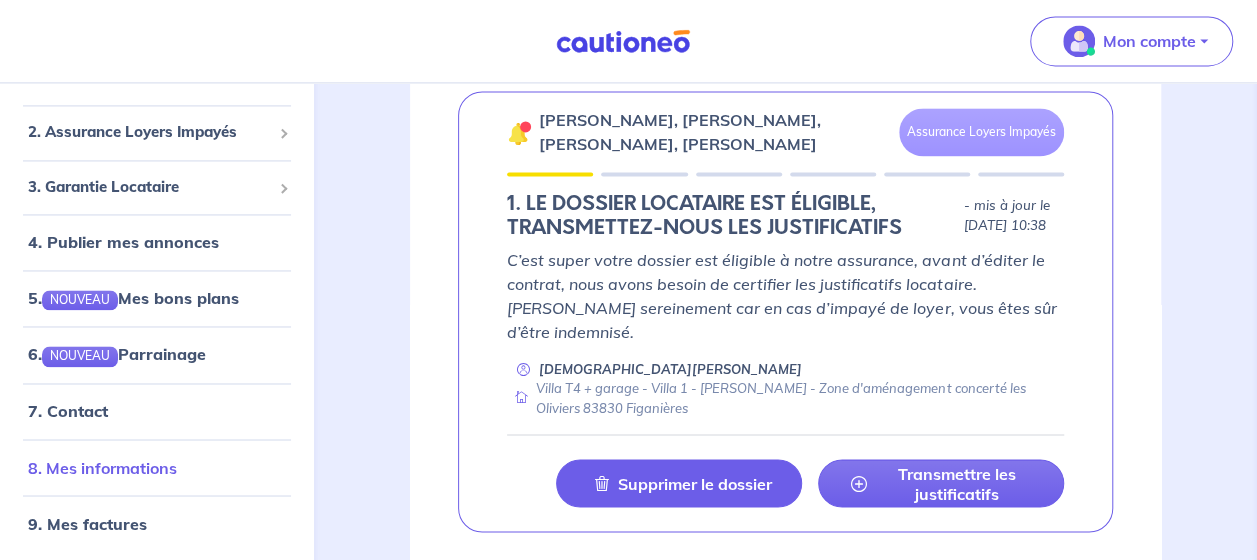 click on "8. Mes informations" at bounding box center [102, 467] 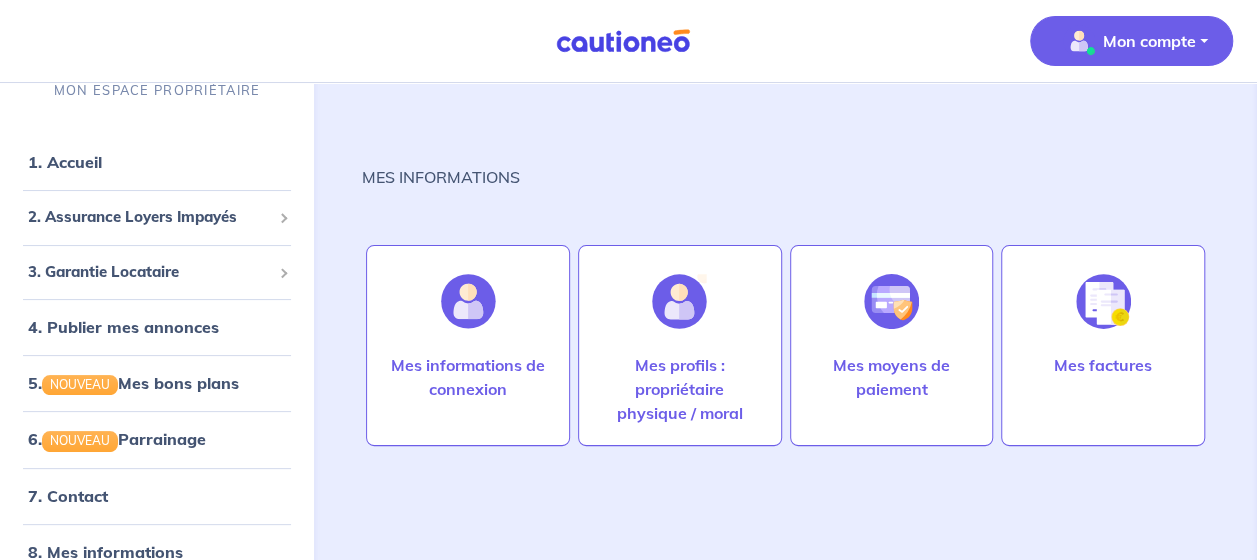 scroll, scrollTop: 0, scrollLeft: 0, axis: both 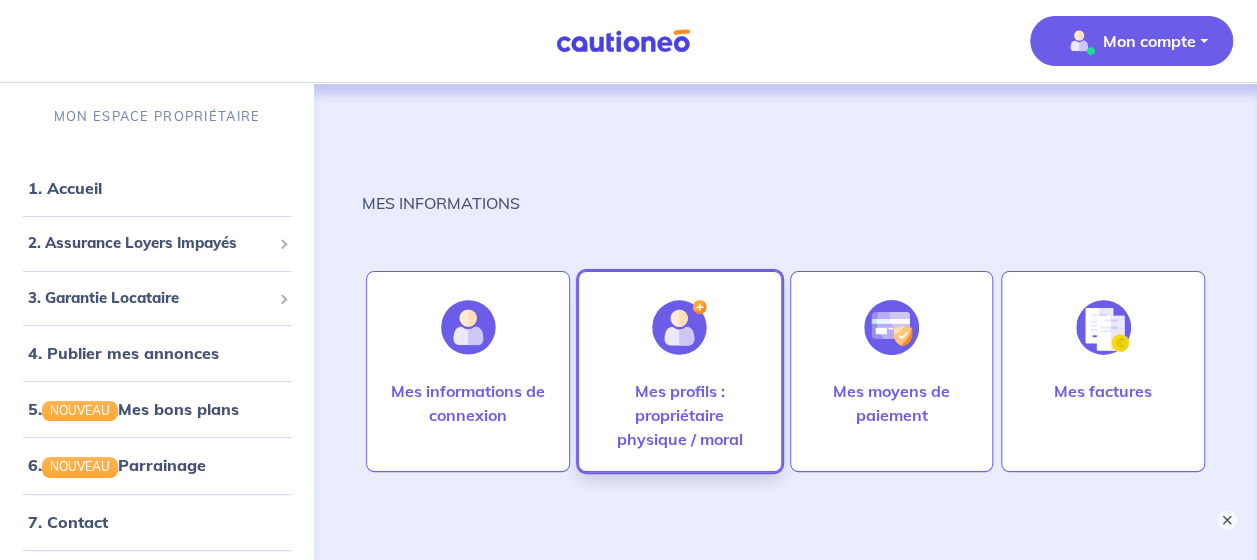 click on "Mes profils : propriétaire physique / moral" at bounding box center [680, 415] 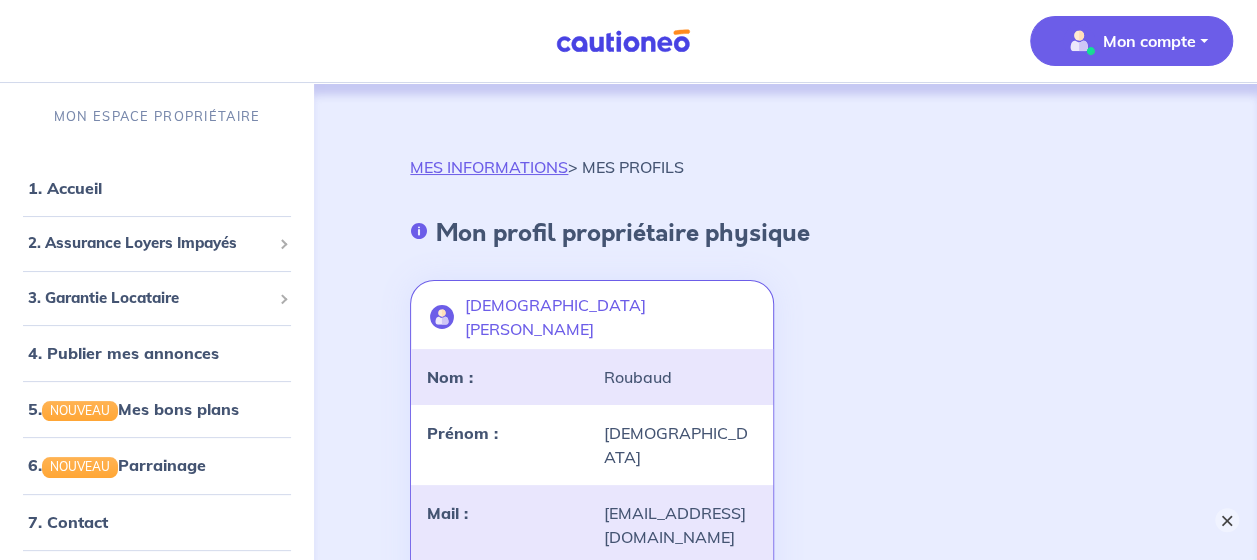 click on "×" at bounding box center (1227, 520) 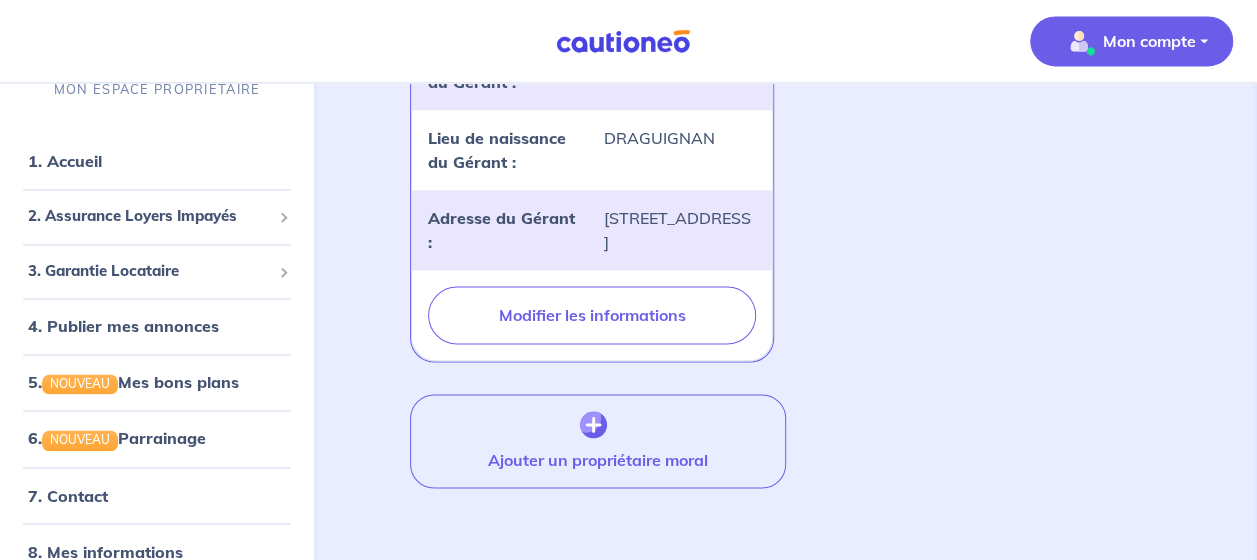 scroll, scrollTop: 1471, scrollLeft: 0, axis: vertical 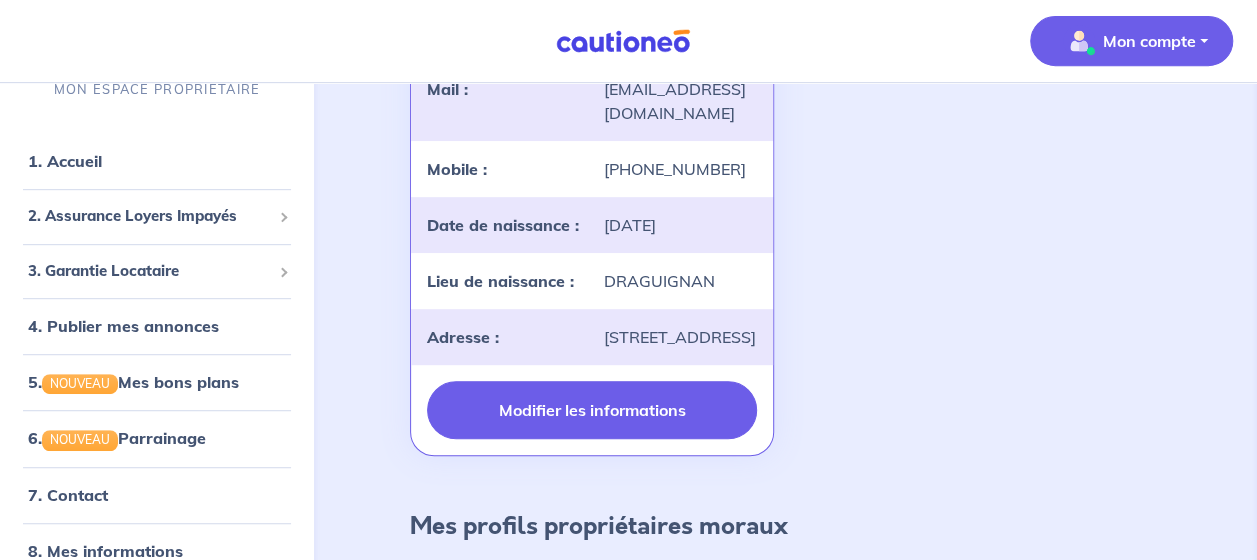 click on "Modifier les informations" at bounding box center (591, 410) 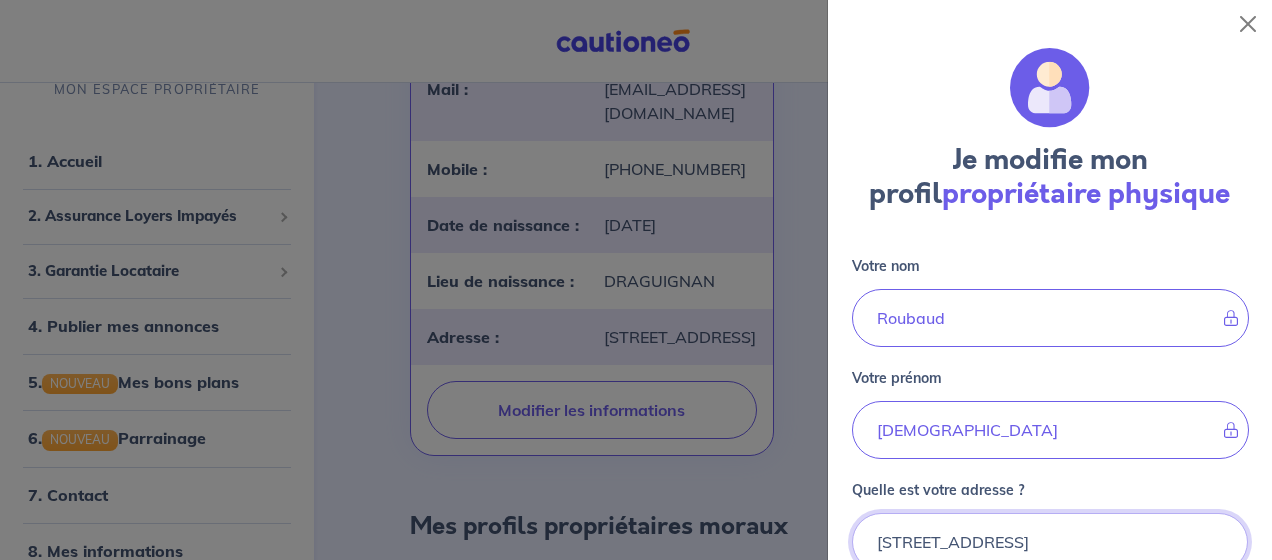 scroll, scrollTop: 9, scrollLeft: 0, axis: vertical 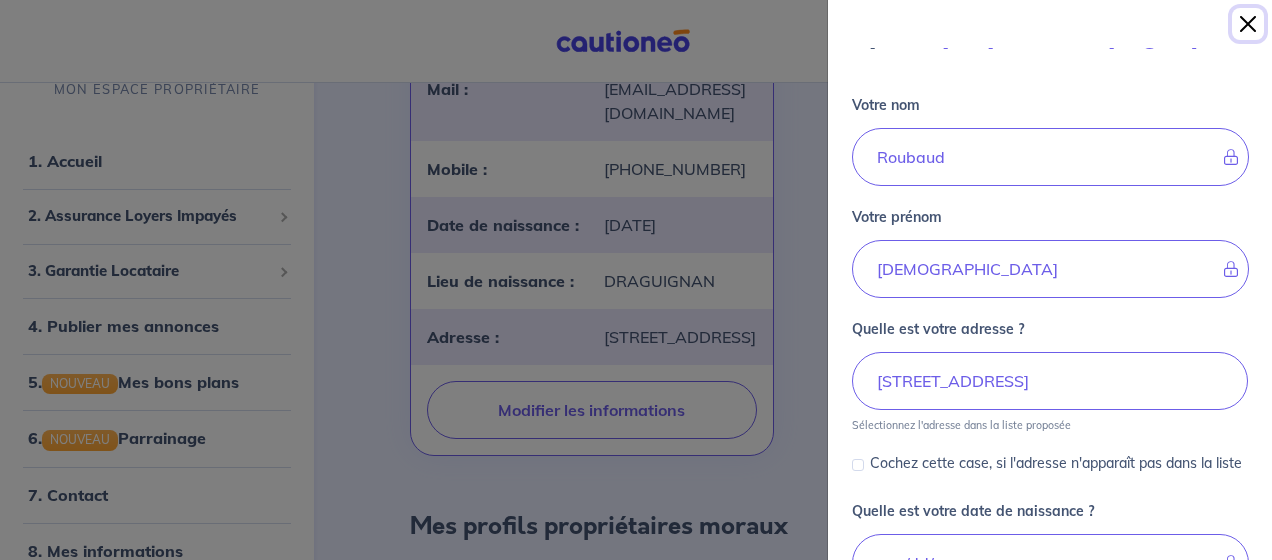 click at bounding box center [1248, 24] 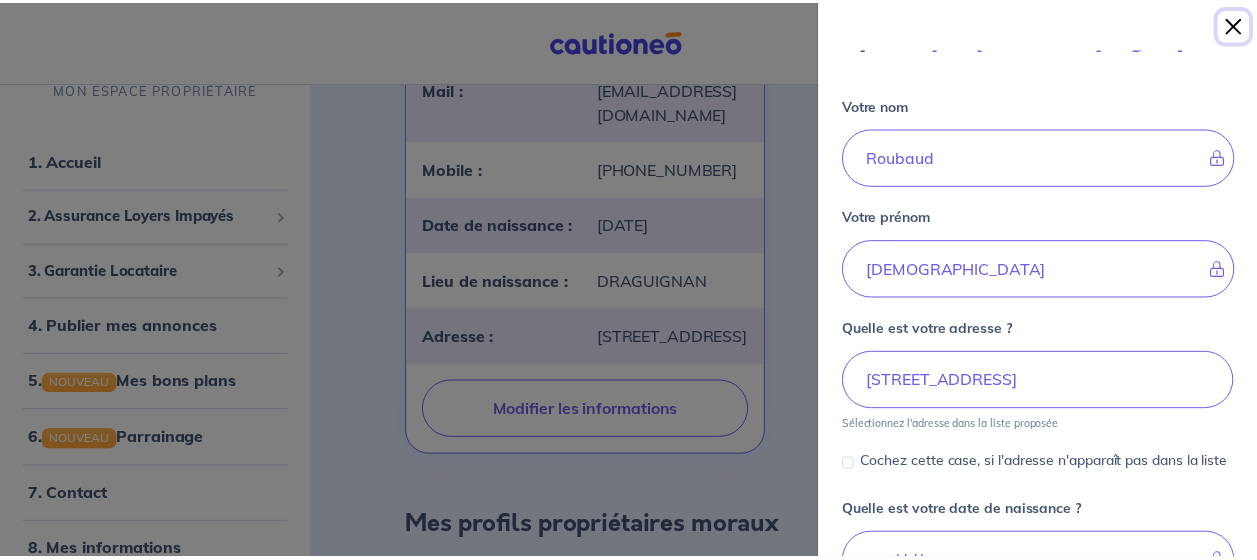 scroll, scrollTop: 153, scrollLeft: 0, axis: vertical 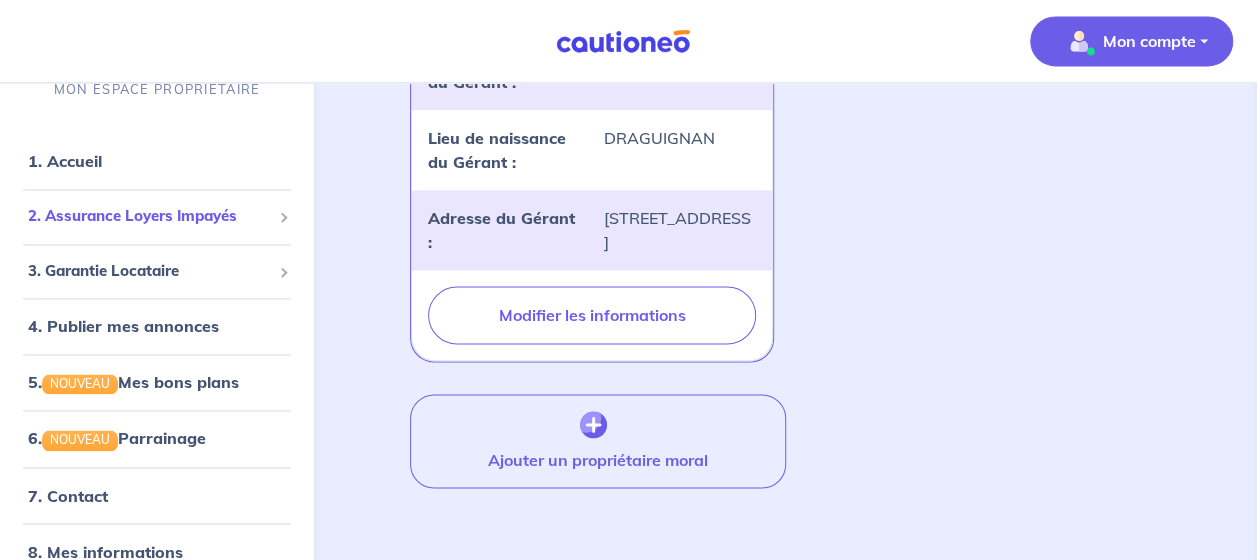 click on "2. Assurance Loyers Impayés" at bounding box center [149, 216] 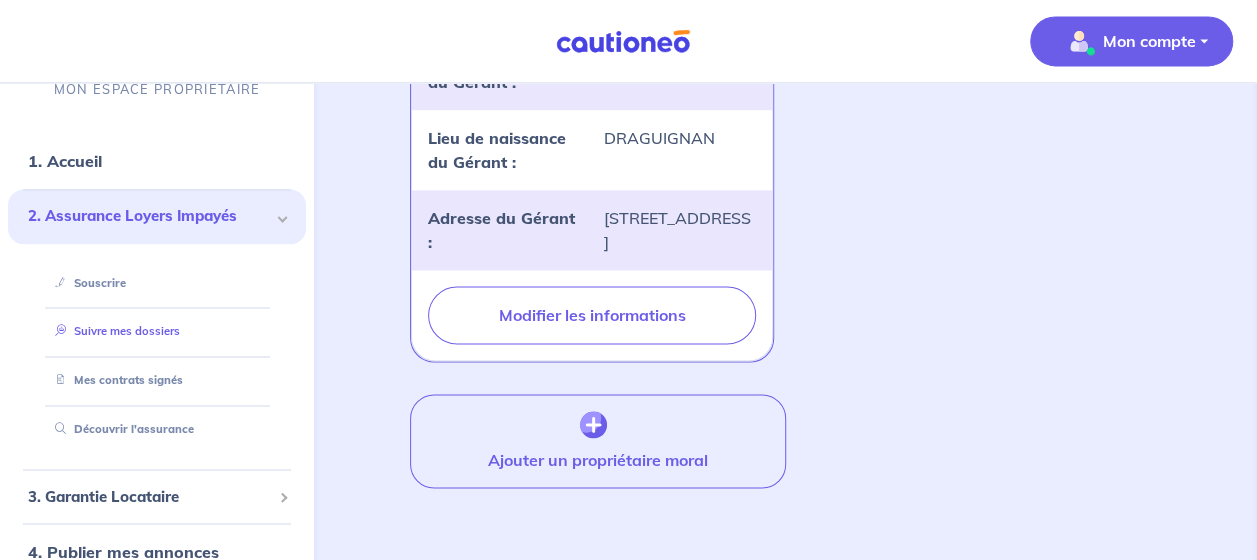 click on "Suivre mes dossiers" at bounding box center (113, 331) 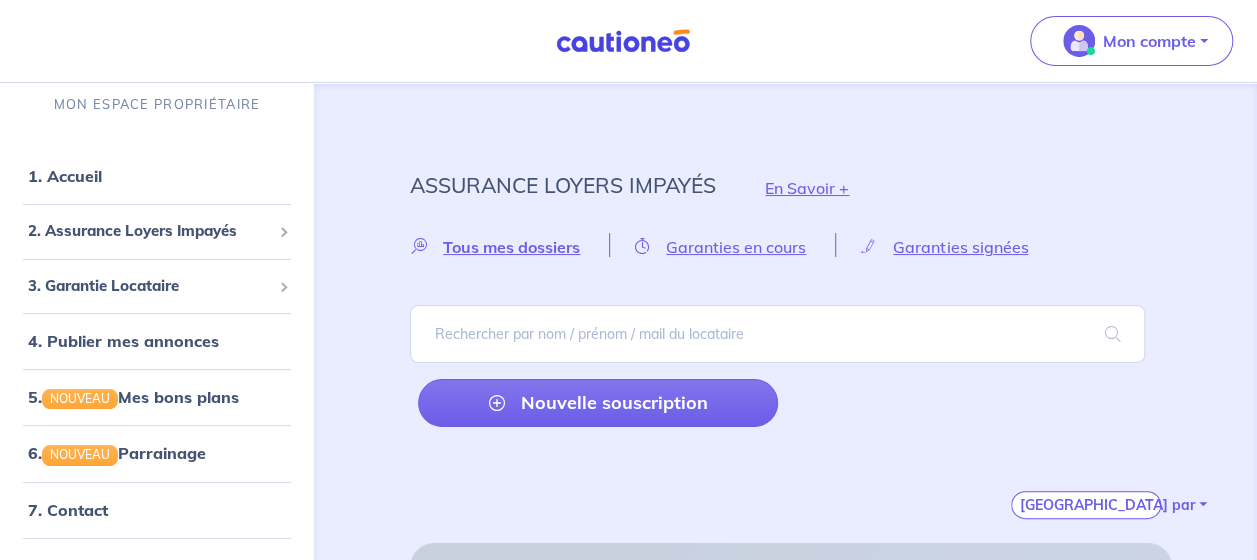 scroll, scrollTop: 0, scrollLeft: 0, axis: both 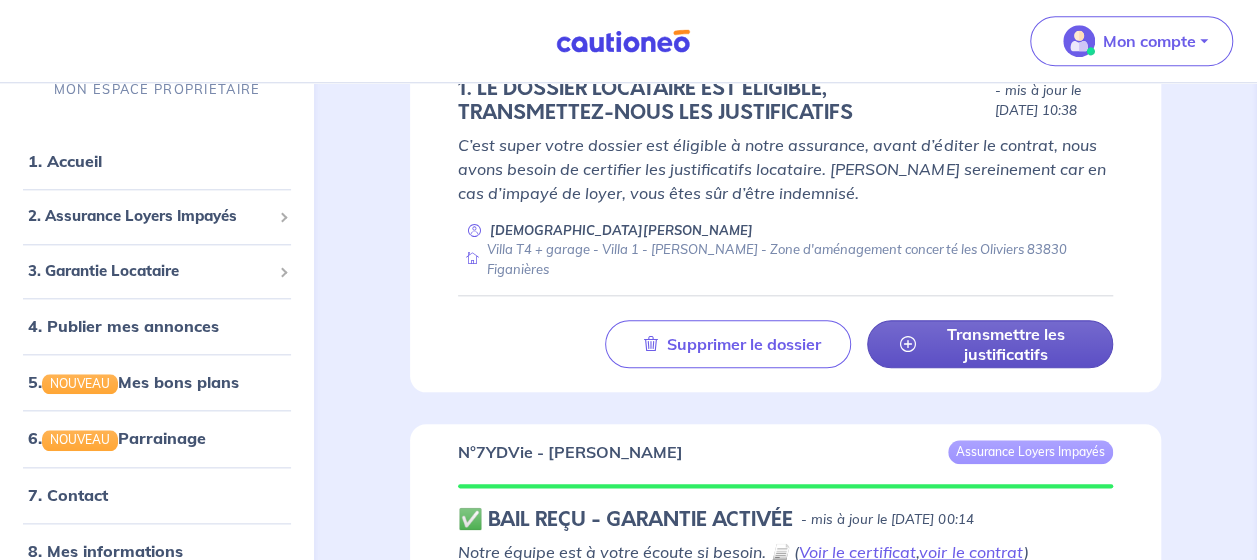 click on "Transmettre les justificatifs" at bounding box center (1006, 344) 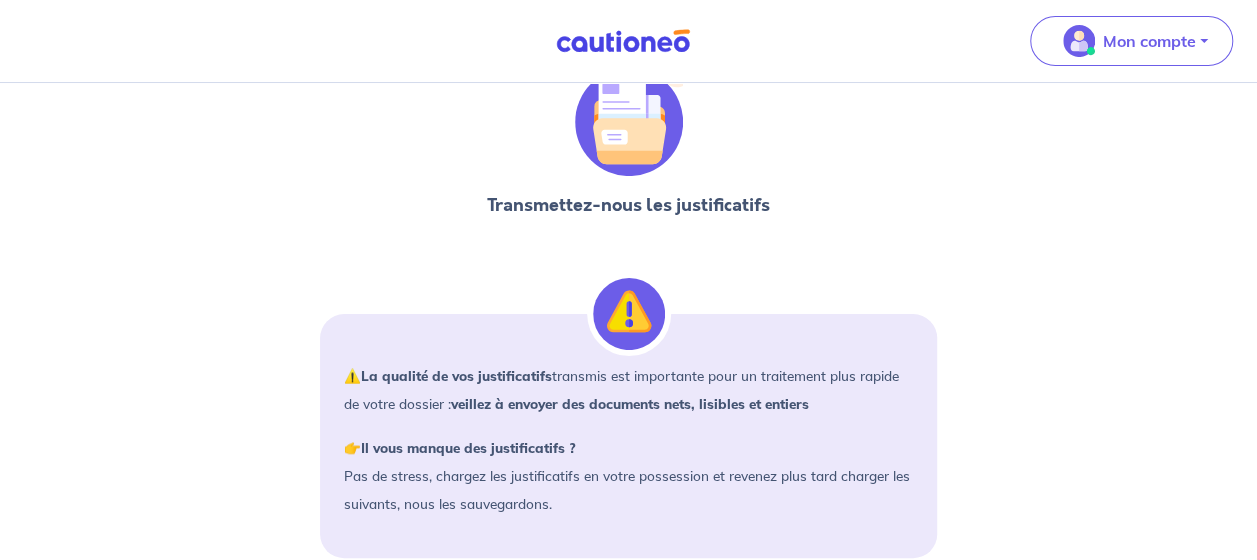 scroll, scrollTop: 0, scrollLeft: 0, axis: both 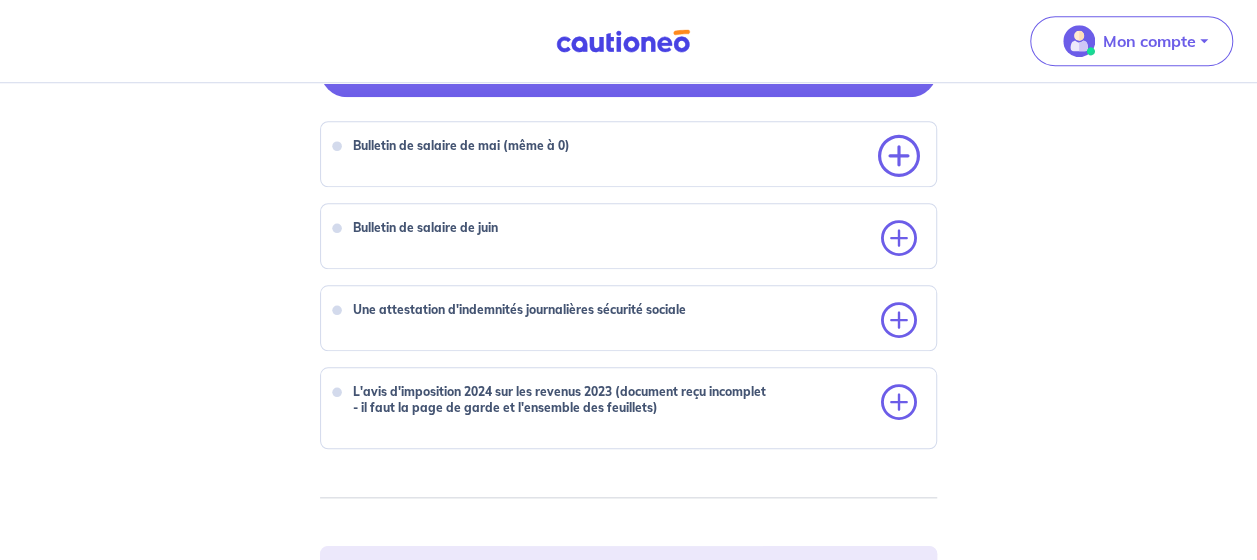 click at bounding box center (899, 157) 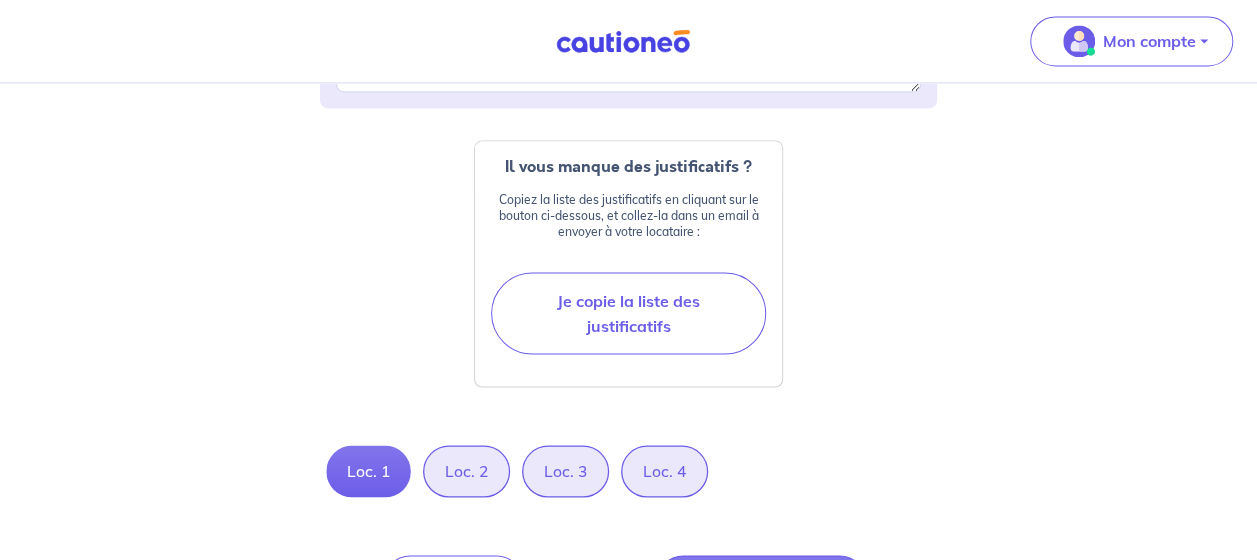 scroll, scrollTop: 1572, scrollLeft: 0, axis: vertical 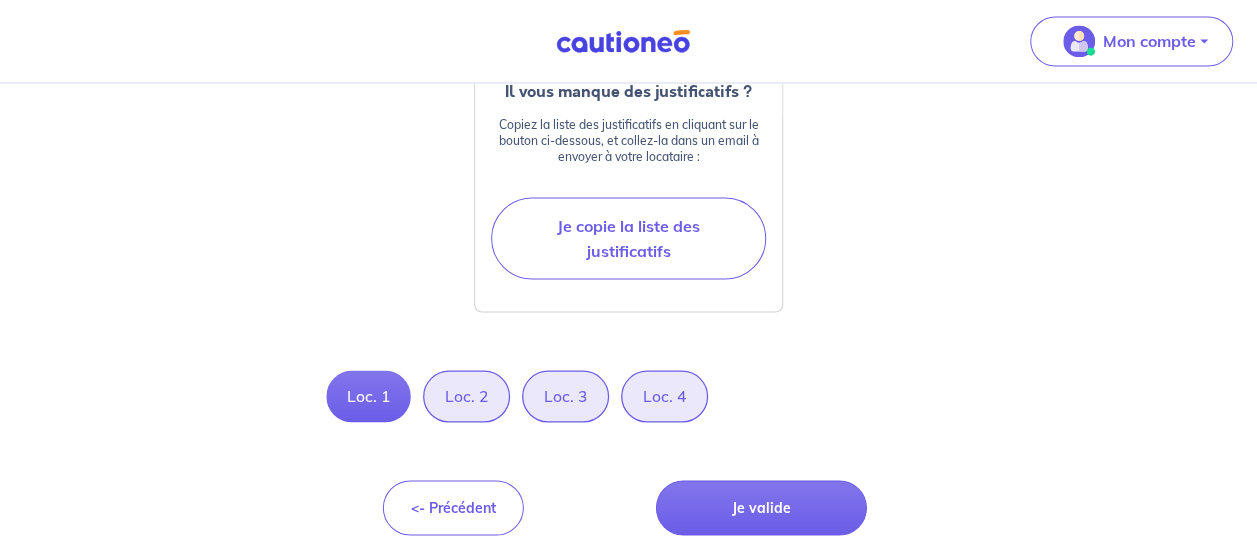 click at bounding box center [899, -484] 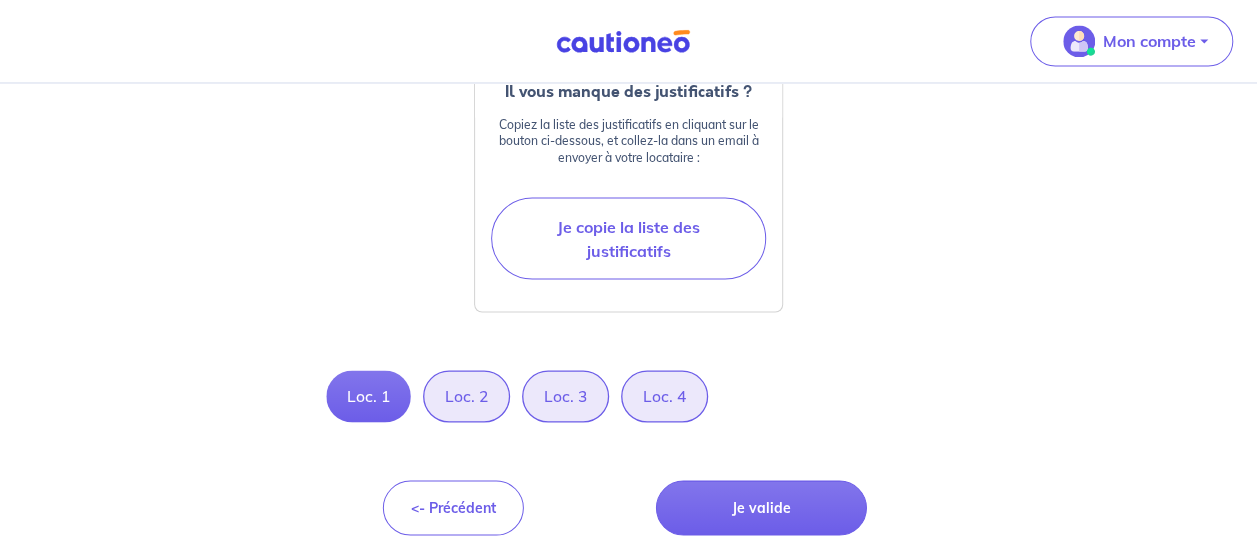 scroll, scrollTop: 2759, scrollLeft: 0, axis: vertical 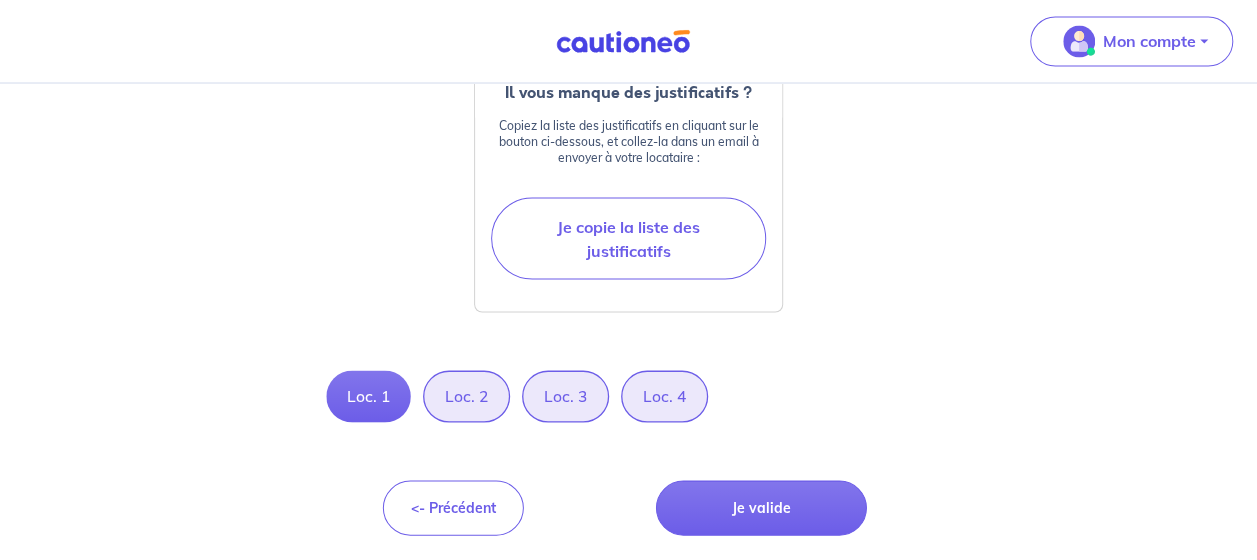 click at bounding box center [899, -320] 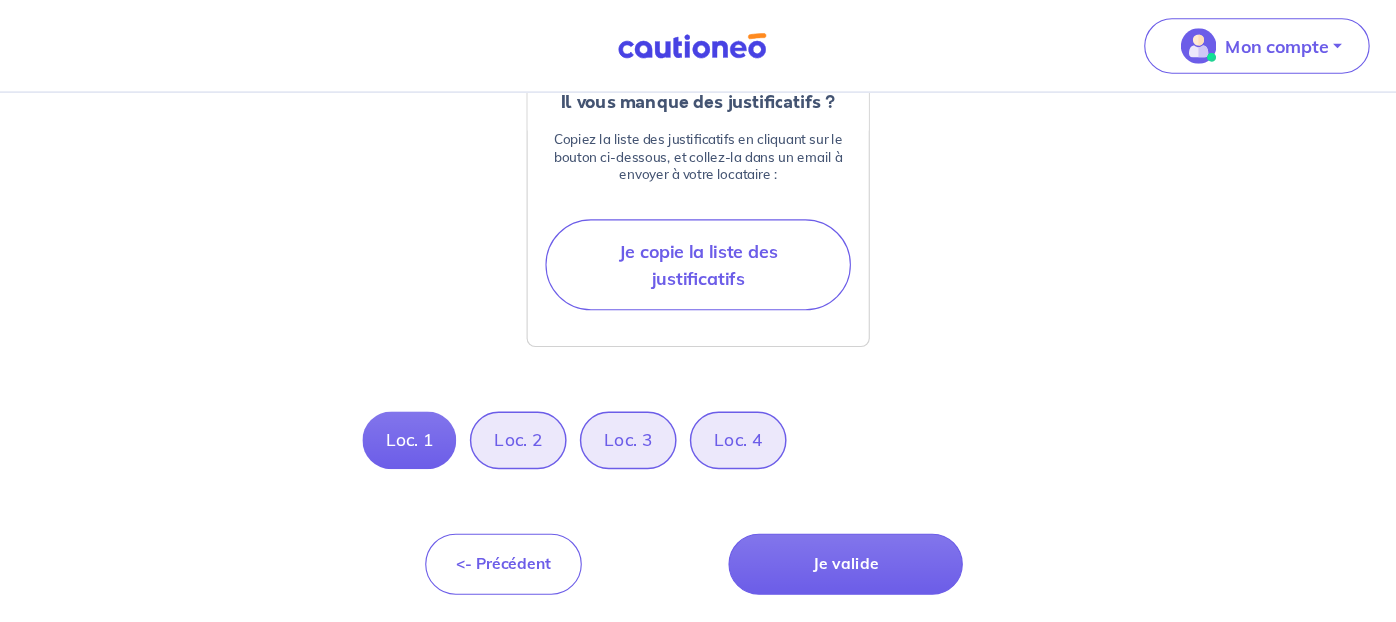 scroll, scrollTop: 4413, scrollLeft: 0, axis: vertical 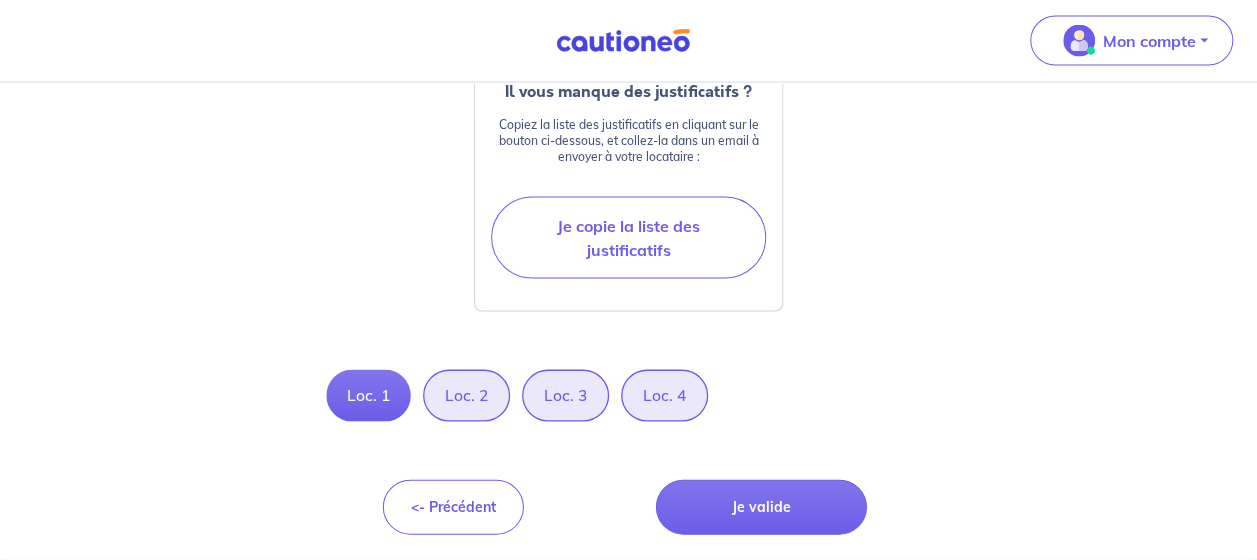 drag, startPoint x: 1252, startPoint y: 497, endPoint x: 1270, endPoint y: 410, distance: 88.84256 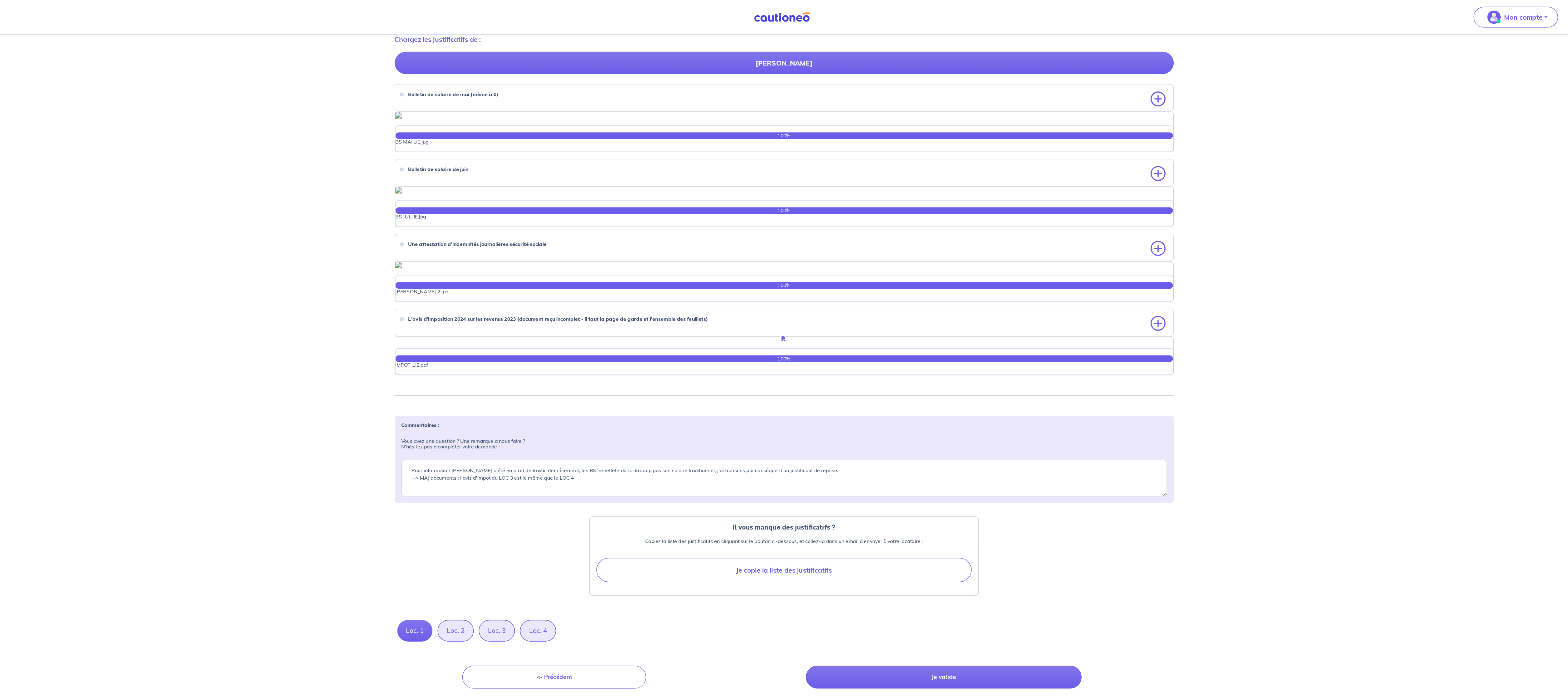 scroll, scrollTop: 1377, scrollLeft: 0, axis: vertical 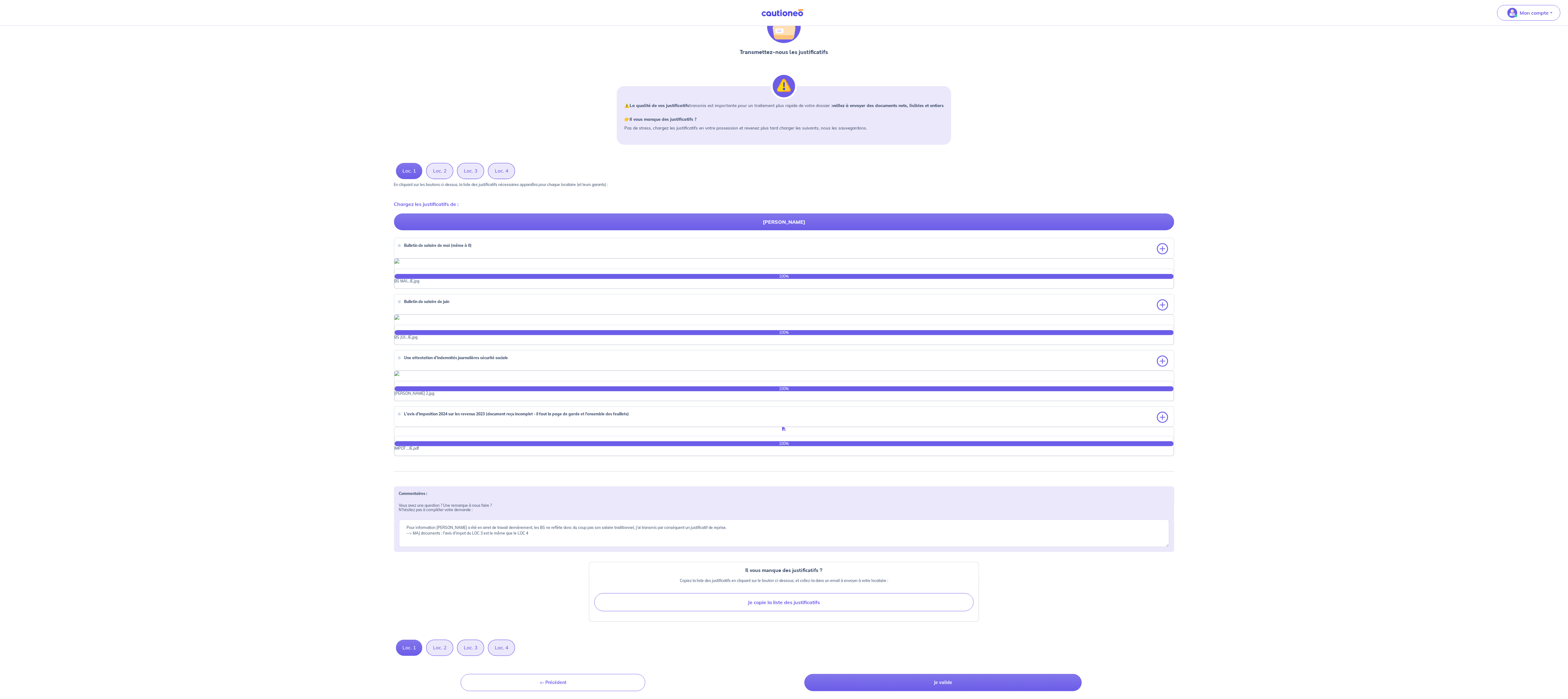 drag, startPoint x: 387, startPoint y: 0, endPoint x: 230, endPoint y: 320, distance: 356.4393 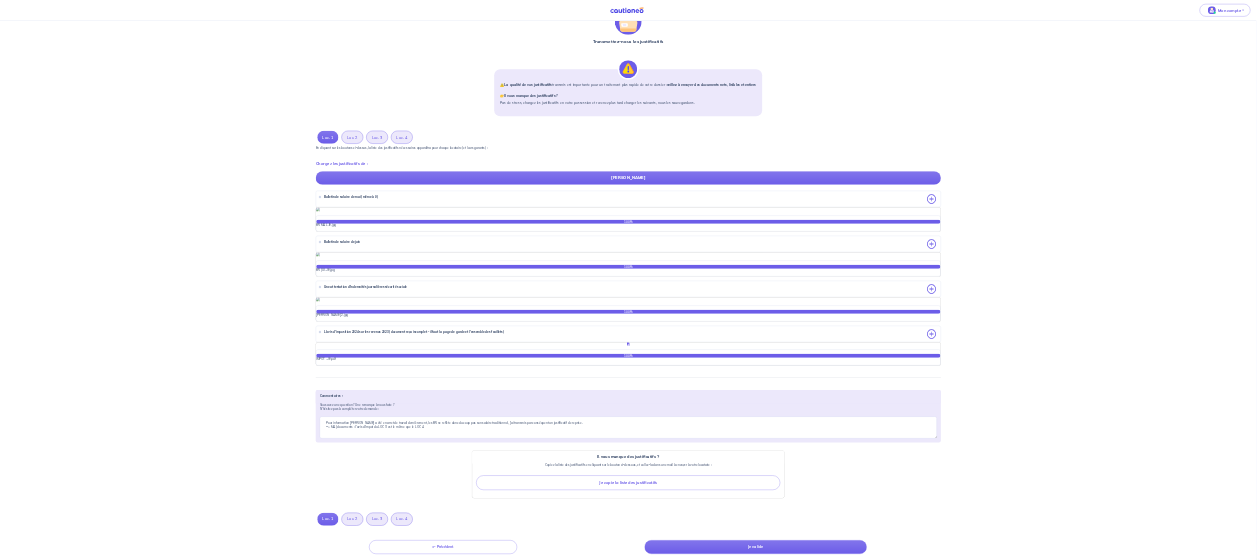 scroll, scrollTop: 0, scrollLeft: 0, axis: both 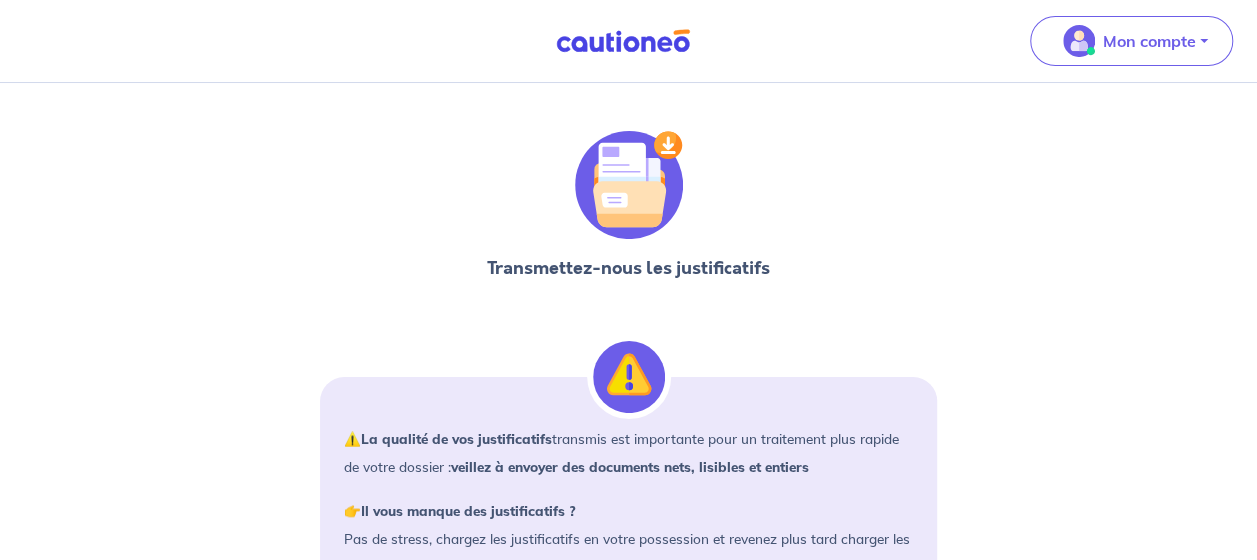 drag, startPoint x: 4840, startPoint y: 0, endPoint x: 806, endPoint y: 182, distance: 4038.1035 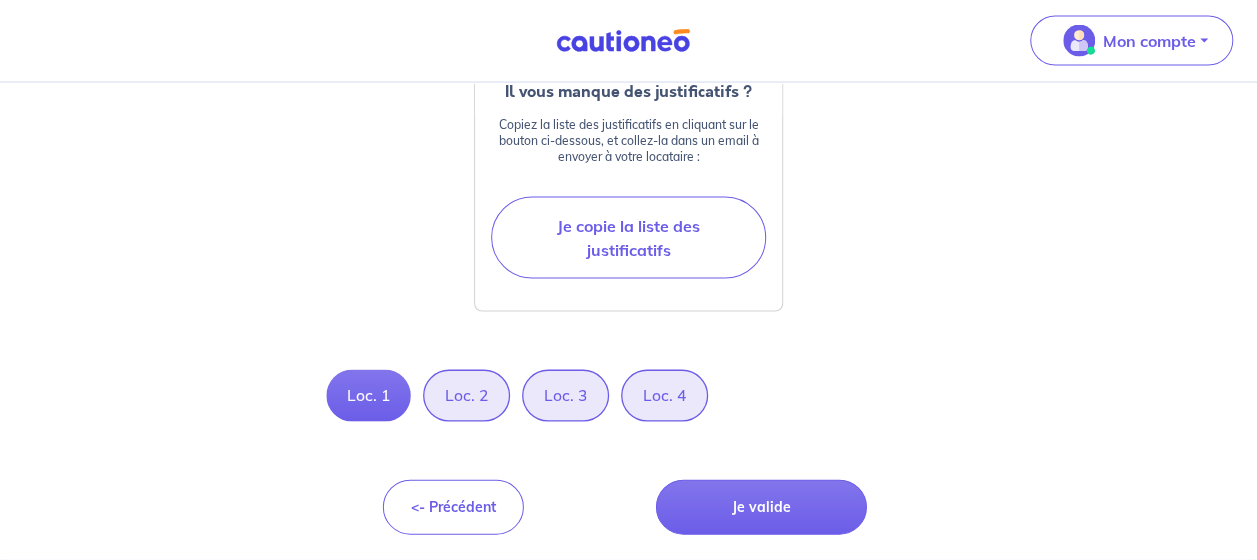 scroll, scrollTop: 4387, scrollLeft: 0, axis: vertical 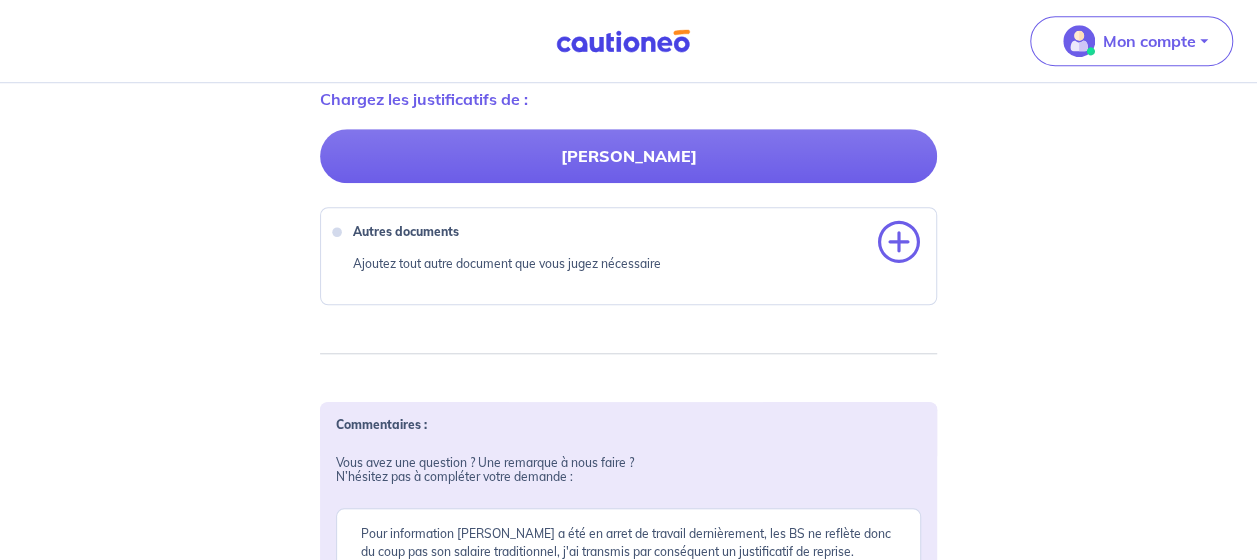 click at bounding box center (899, 243) 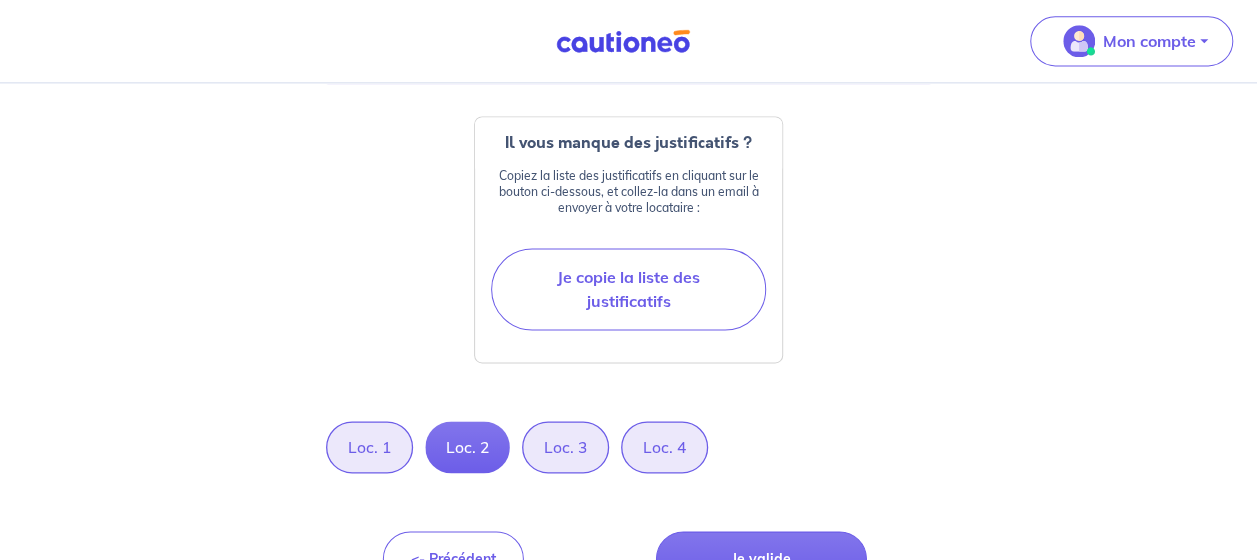 scroll, scrollTop: 1396, scrollLeft: 0, axis: vertical 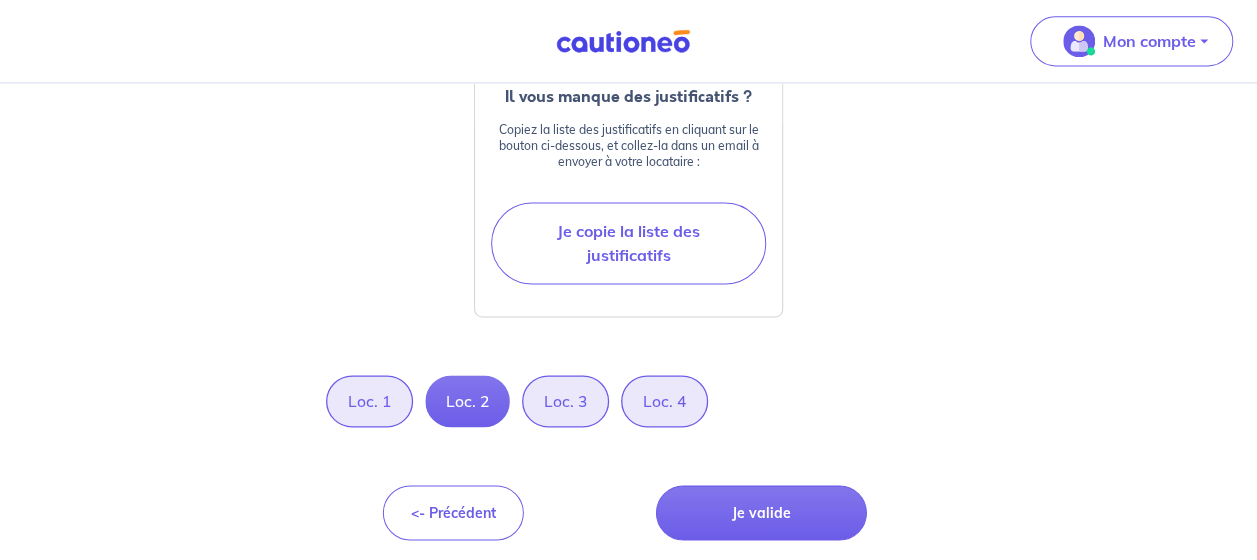 click on "Loc. 3" at bounding box center [565, 401] 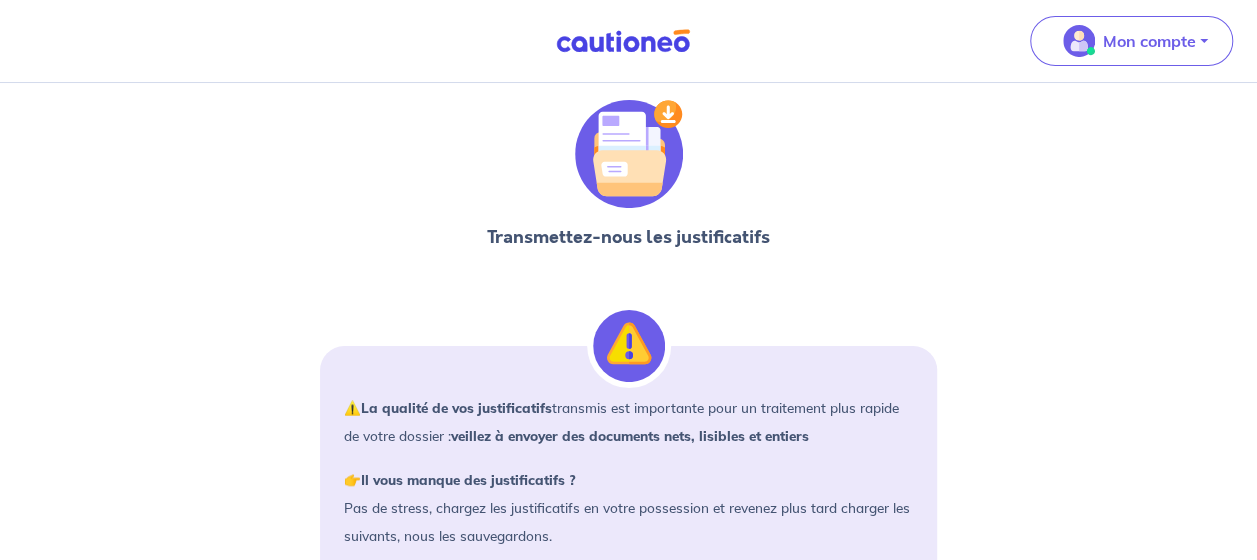 scroll, scrollTop: 0, scrollLeft: 0, axis: both 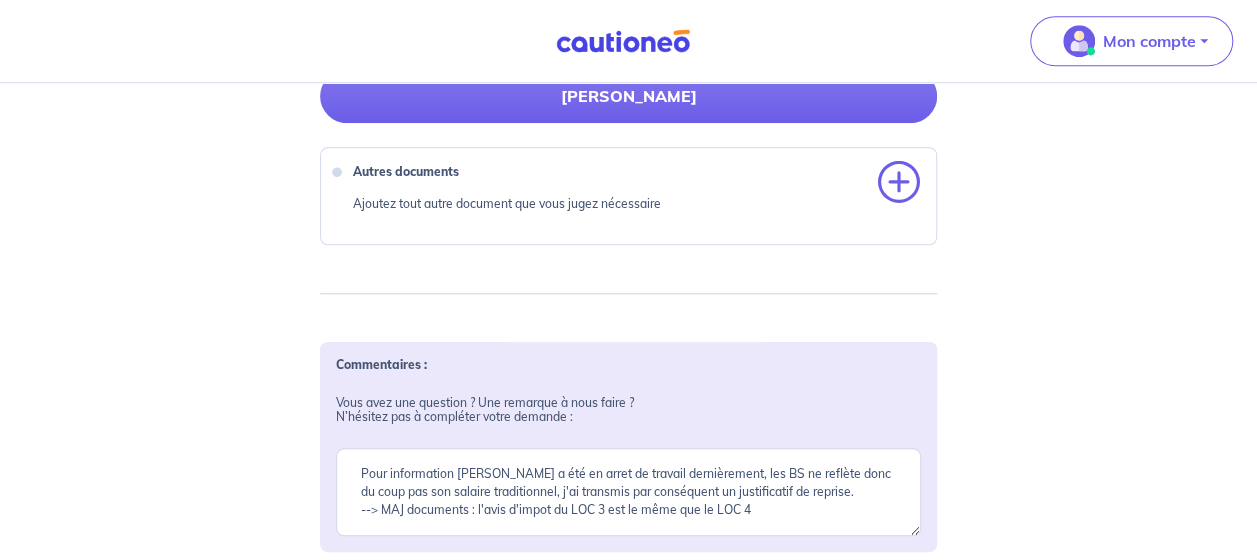 click at bounding box center [899, 183] 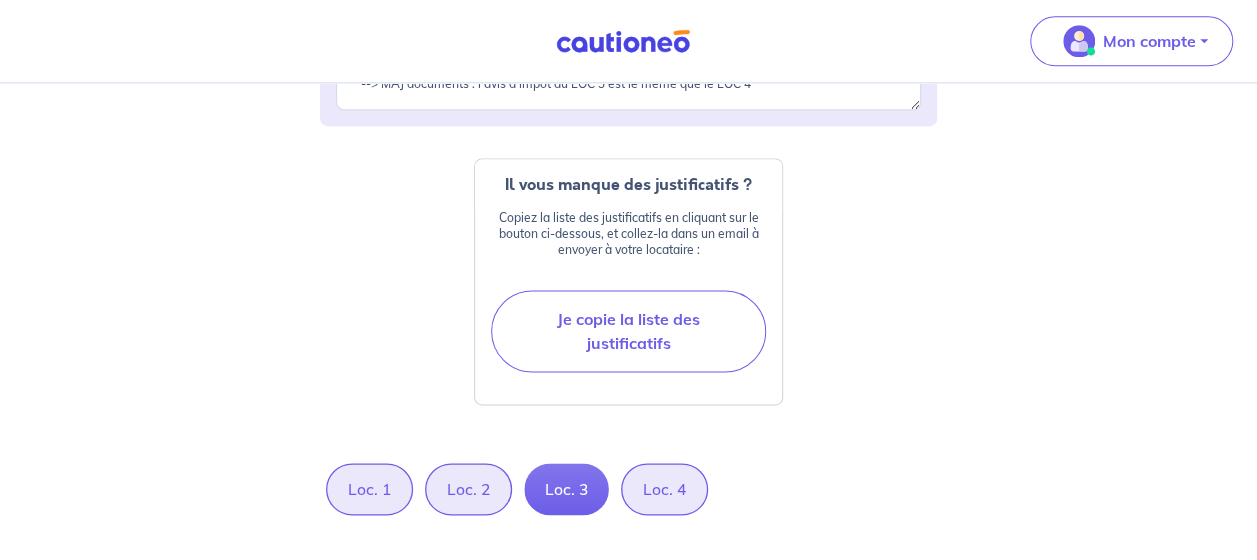 scroll, scrollTop: 1396, scrollLeft: 0, axis: vertical 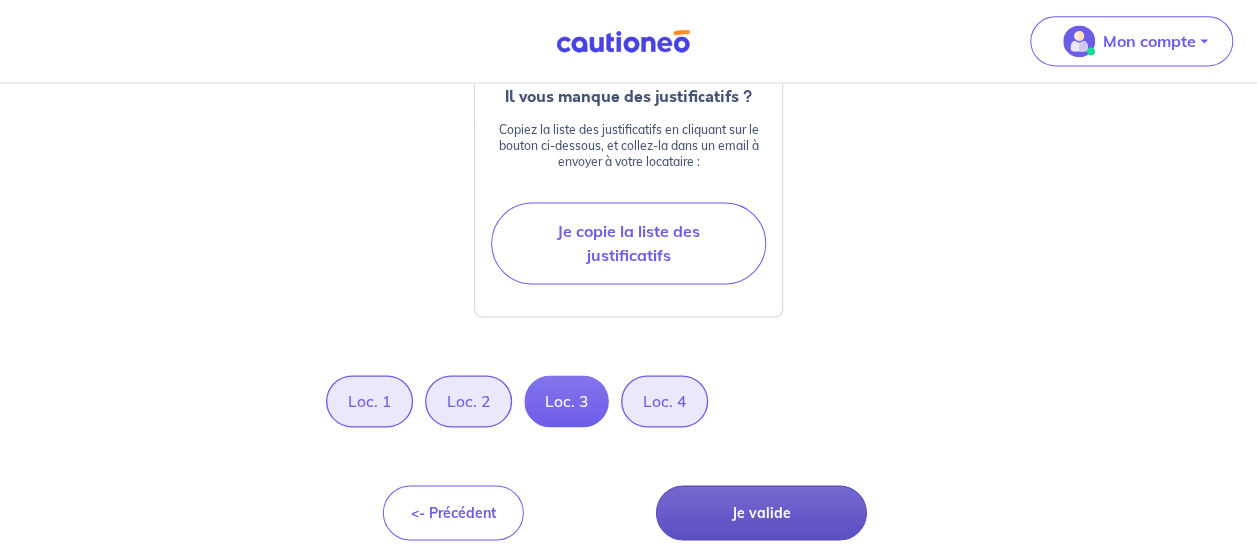 click on "Je valide" at bounding box center [761, 512] 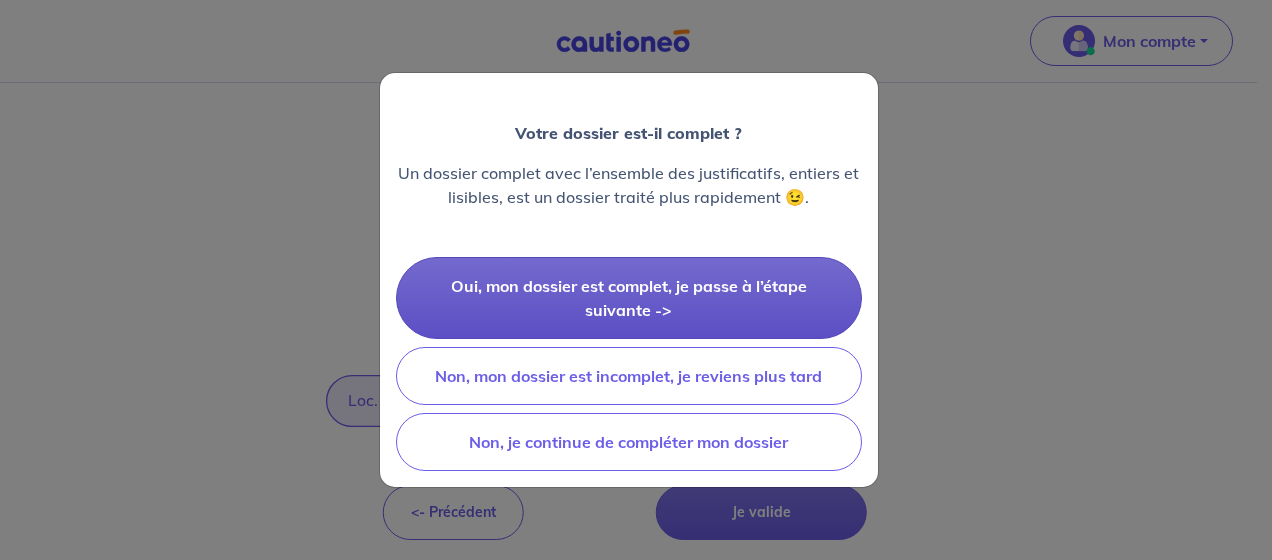 click on "Oui, mon dossier est complet, je passe à l’étape suivante ->" at bounding box center (629, 298) 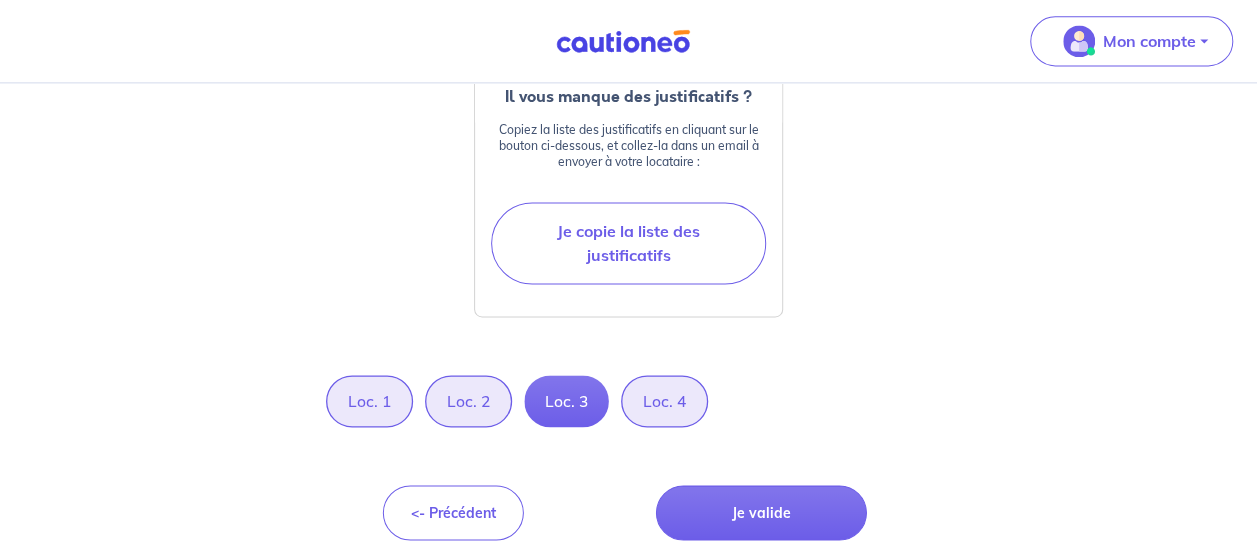 scroll, scrollTop: 0, scrollLeft: 0, axis: both 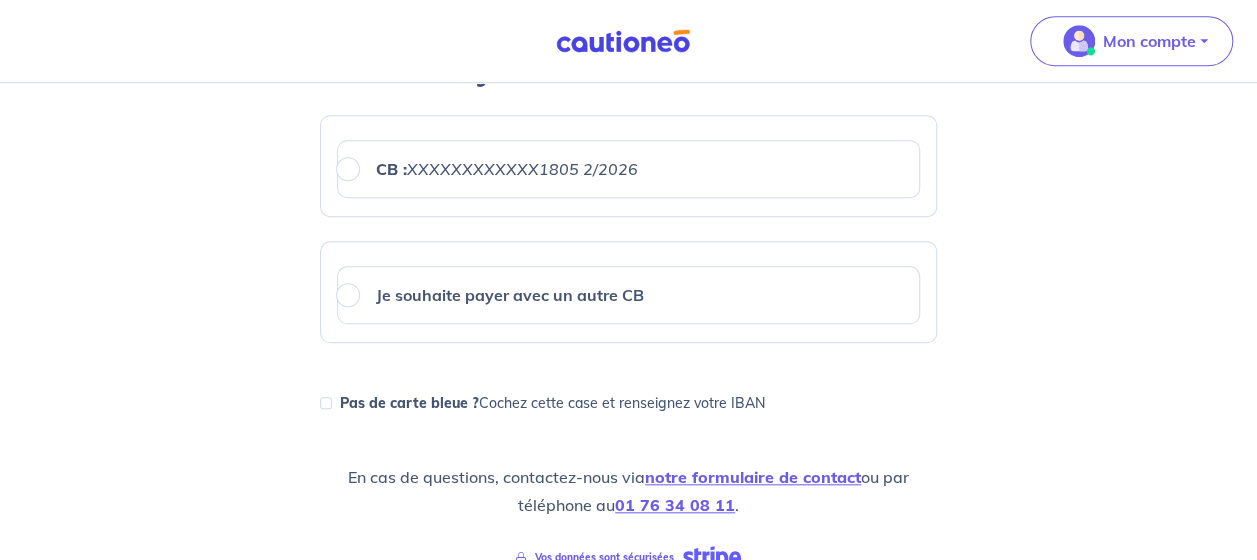 click on "CB :  XXXXXXXXXXXX1805 2/2026" at bounding box center [628, 169] 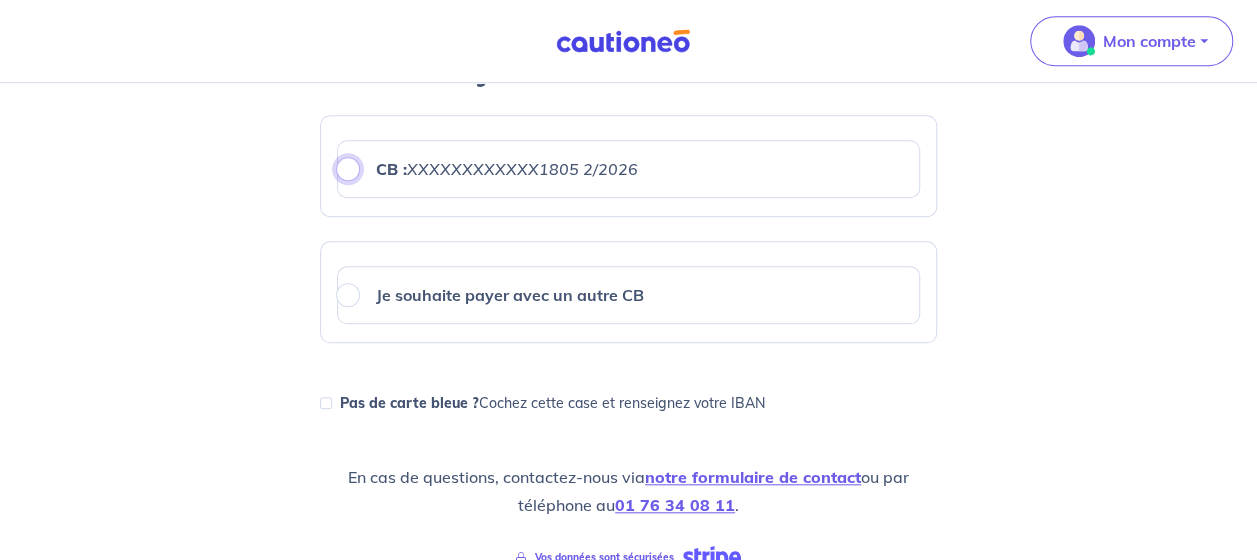 click on "CB :  XXXXXXXXXXXX1805 2/2026" at bounding box center [348, 169] 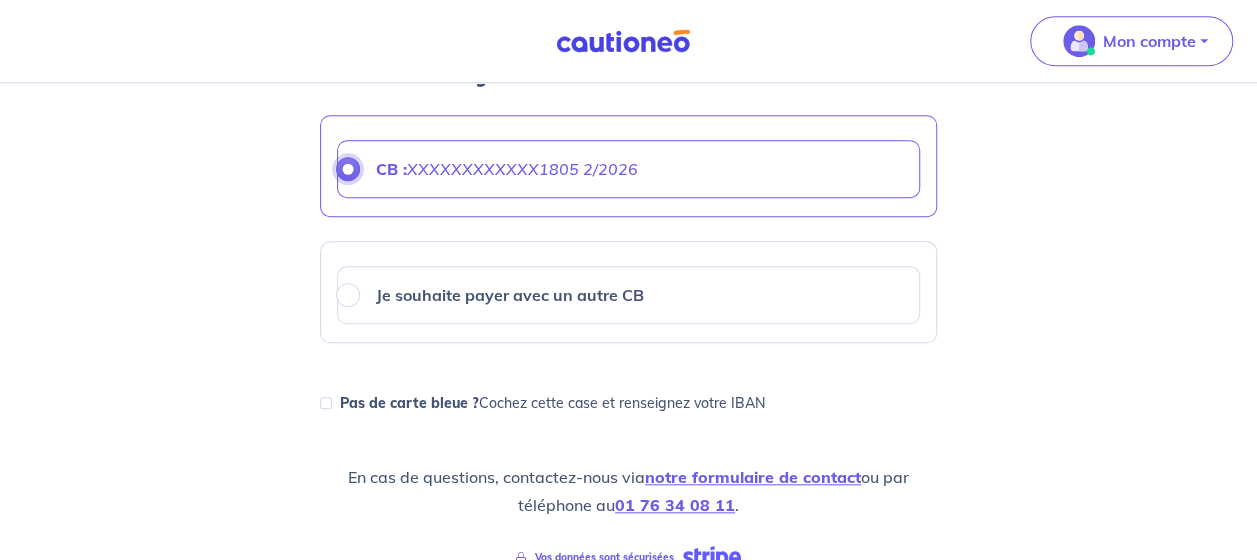 scroll, scrollTop: 902, scrollLeft: 0, axis: vertical 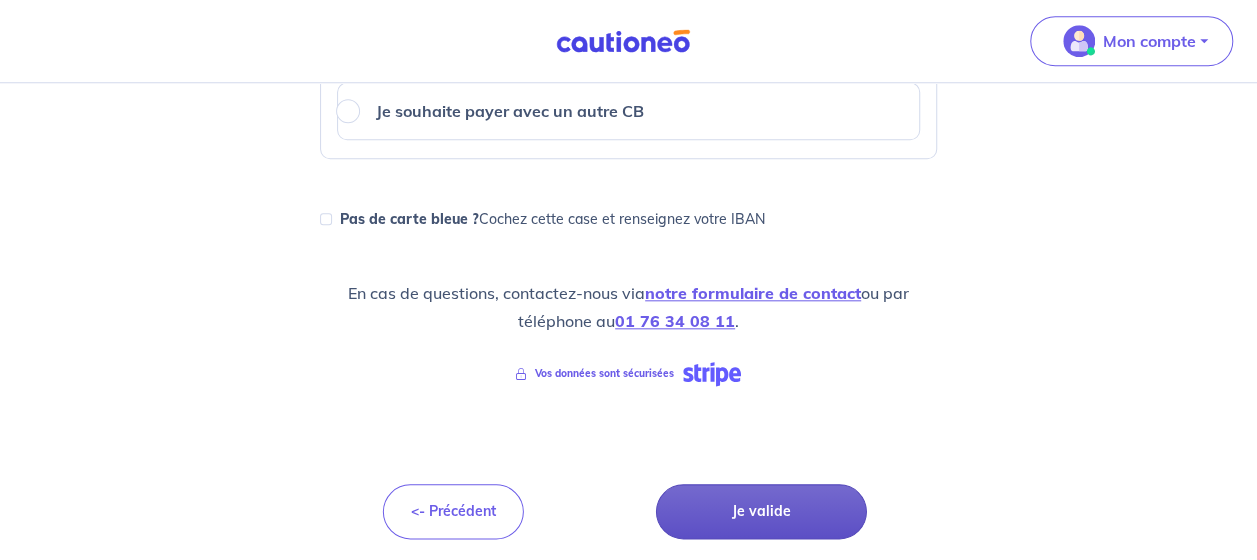 click on "Je valide" at bounding box center [761, 511] 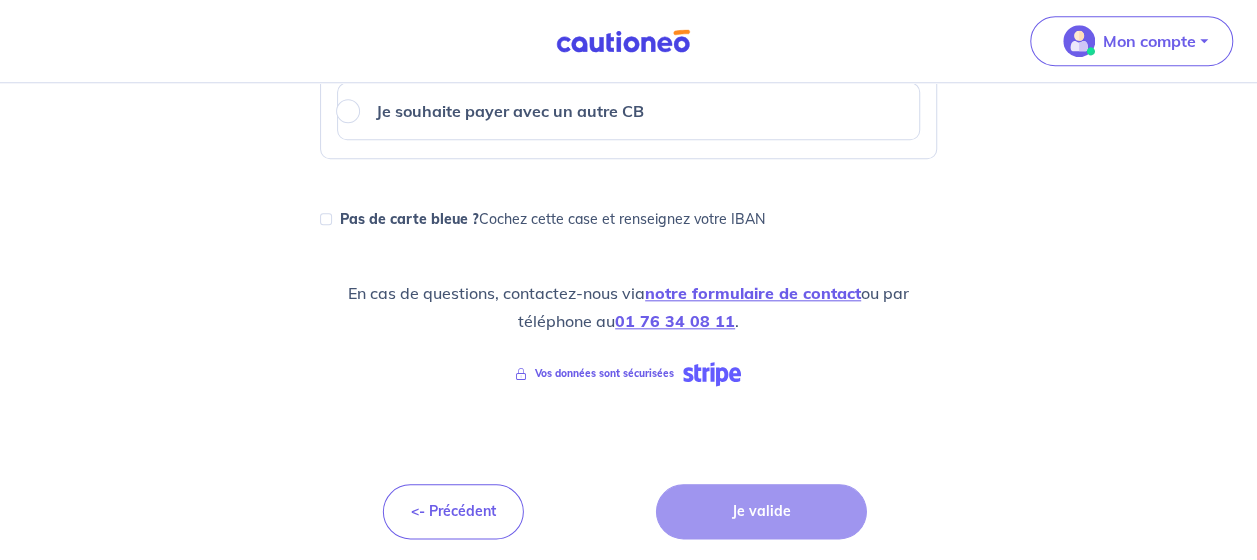 scroll, scrollTop: 0, scrollLeft: 0, axis: both 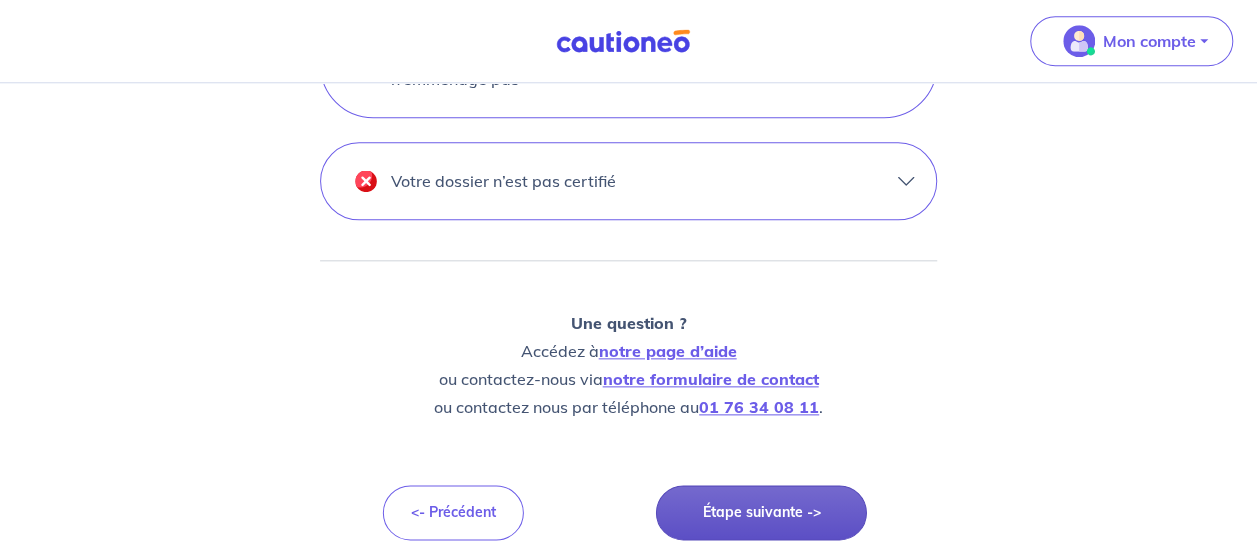 click on "Étape suivante ->" at bounding box center [761, 512] 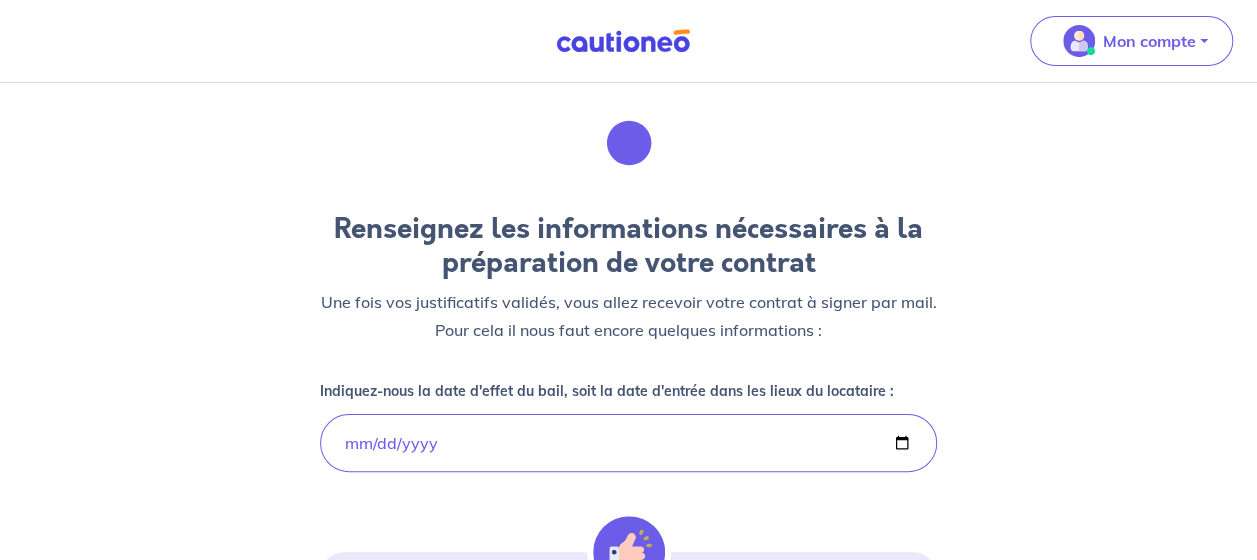 scroll, scrollTop: 0, scrollLeft: 0, axis: both 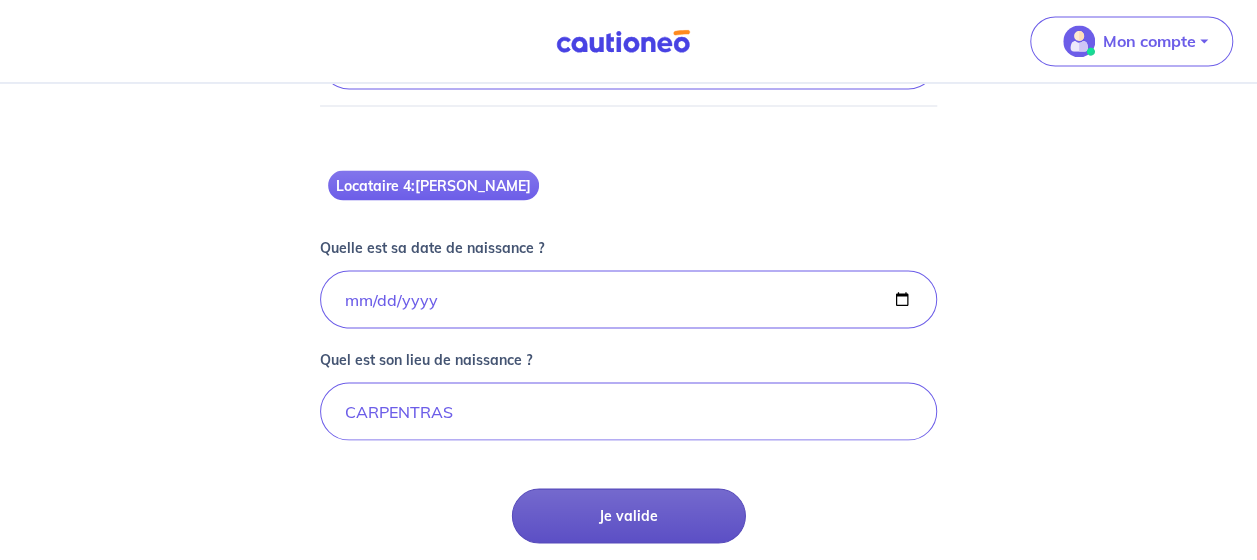 click on "Je valide" at bounding box center (629, 515) 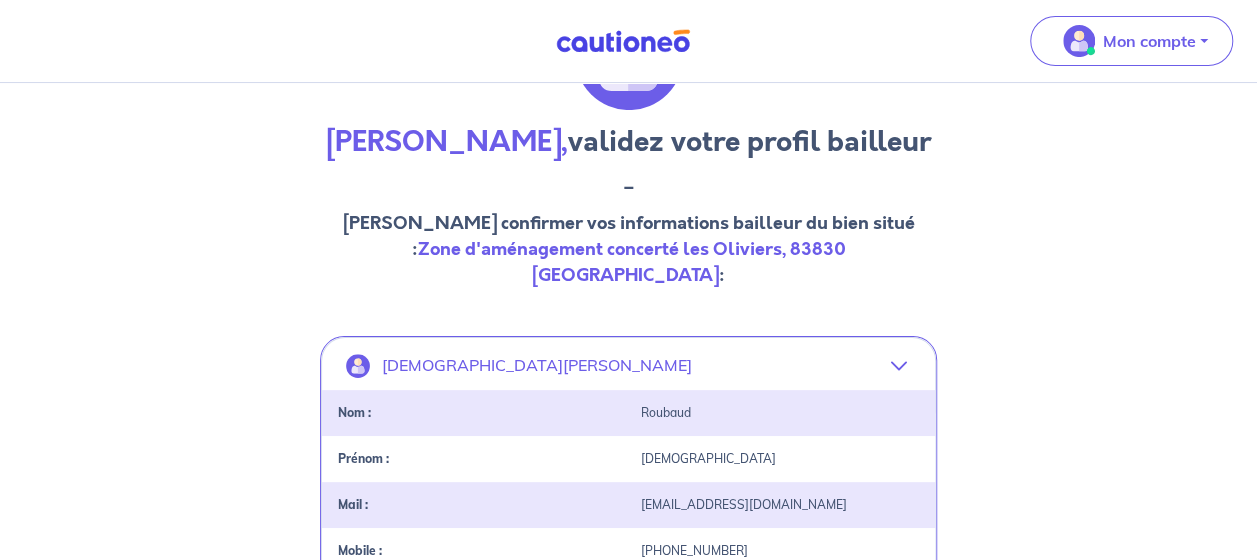 scroll, scrollTop: 234, scrollLeft: 0, axis: vertical 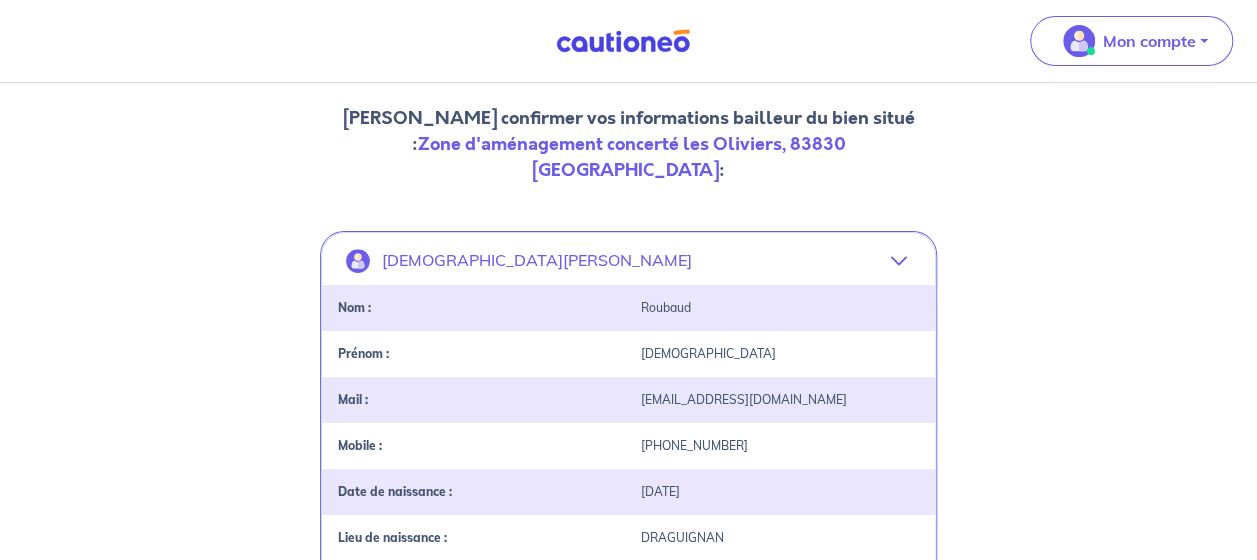click on "Christian Roubaud" at bounding box center [628, 261] 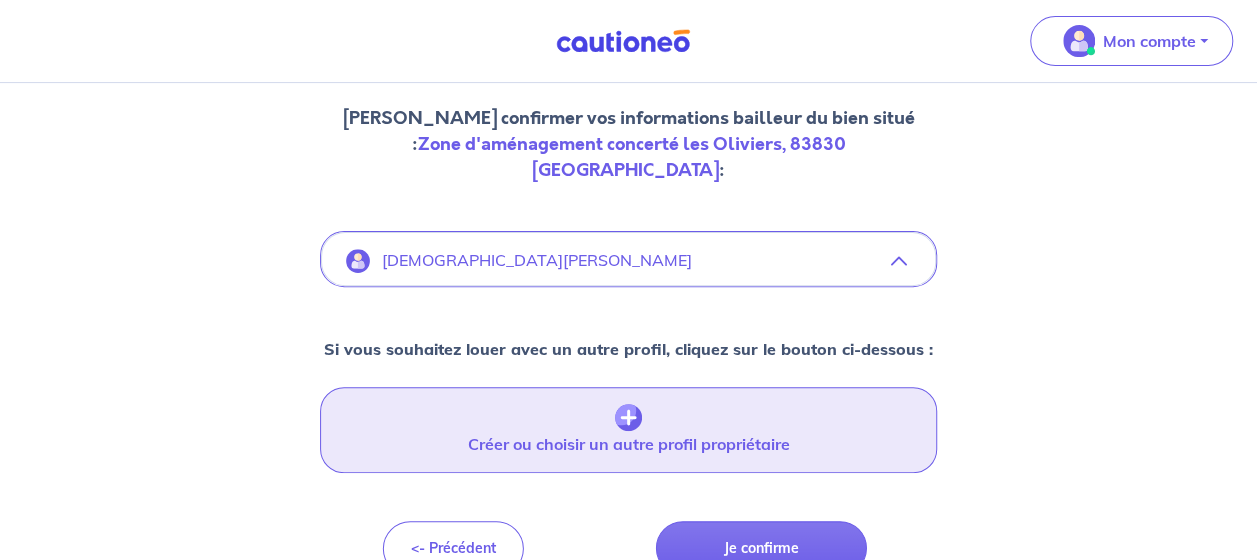 click at bounding box center [628, 418] 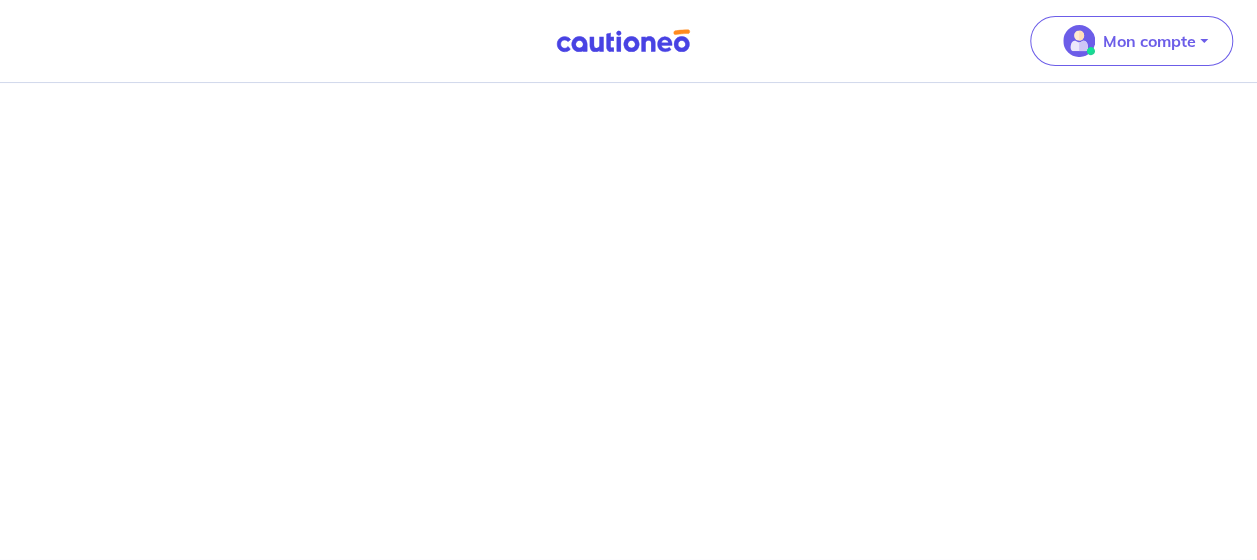 scroll, scrollTop: 0, scrollLeft: 0, axis: both 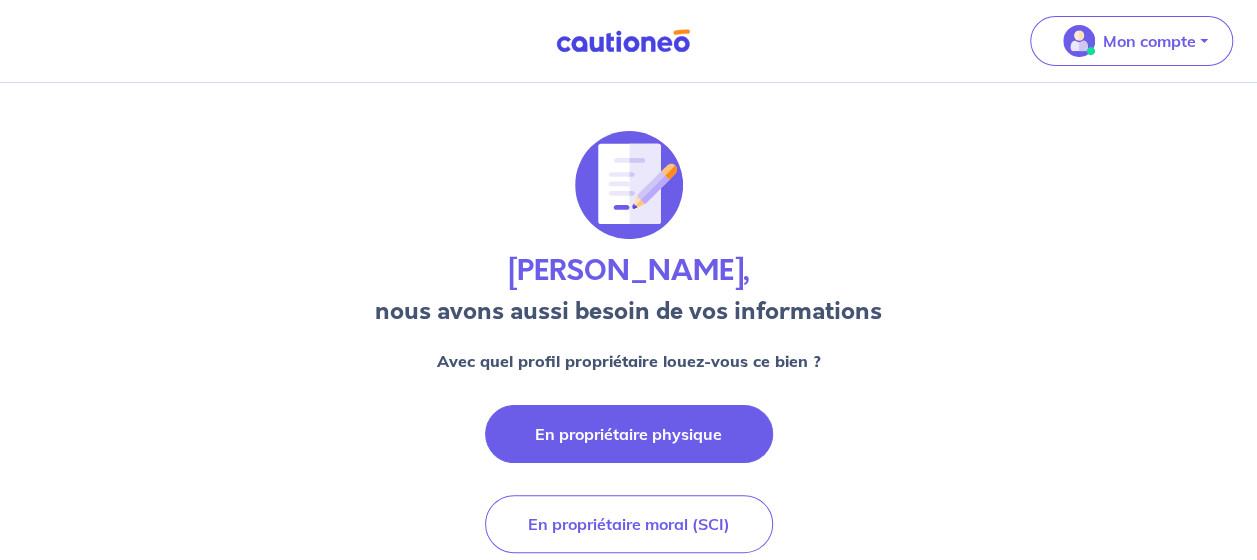 click on "En propriétaire physique" at bounding box center [629, 434] 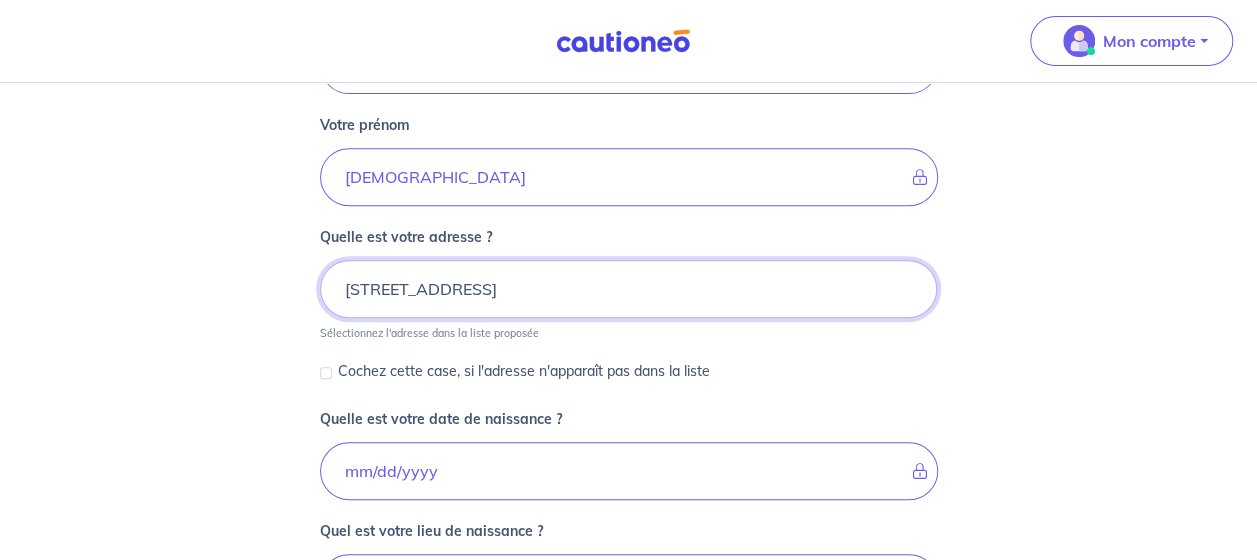 scroll, scrollTop: 358, scrollLeft: 0, axis: vertical 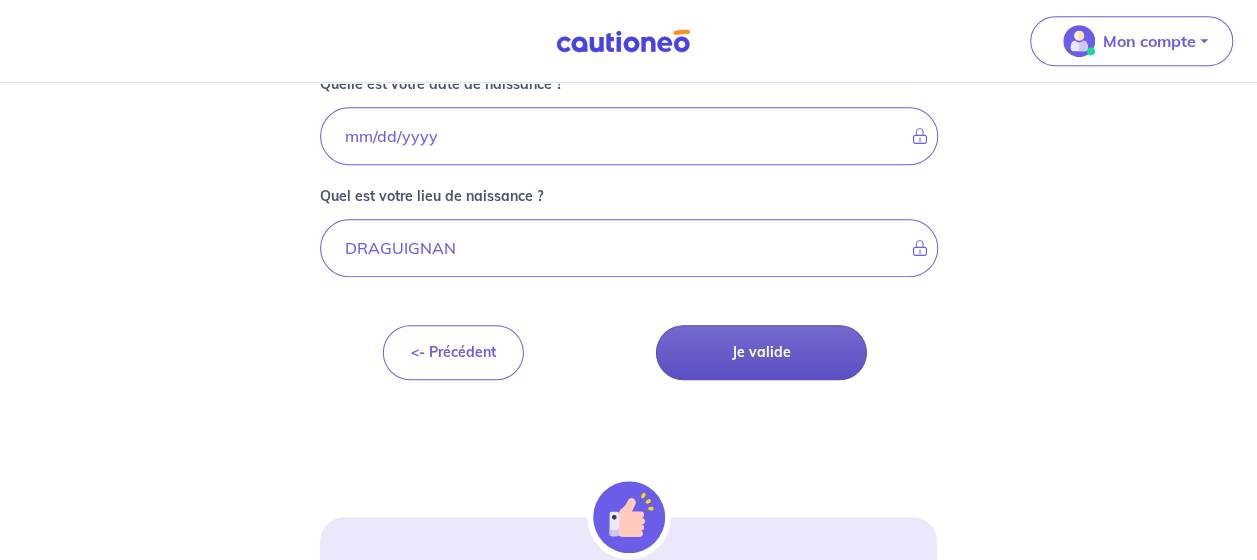 click on "Je valide" at bounding box center [761, 352] 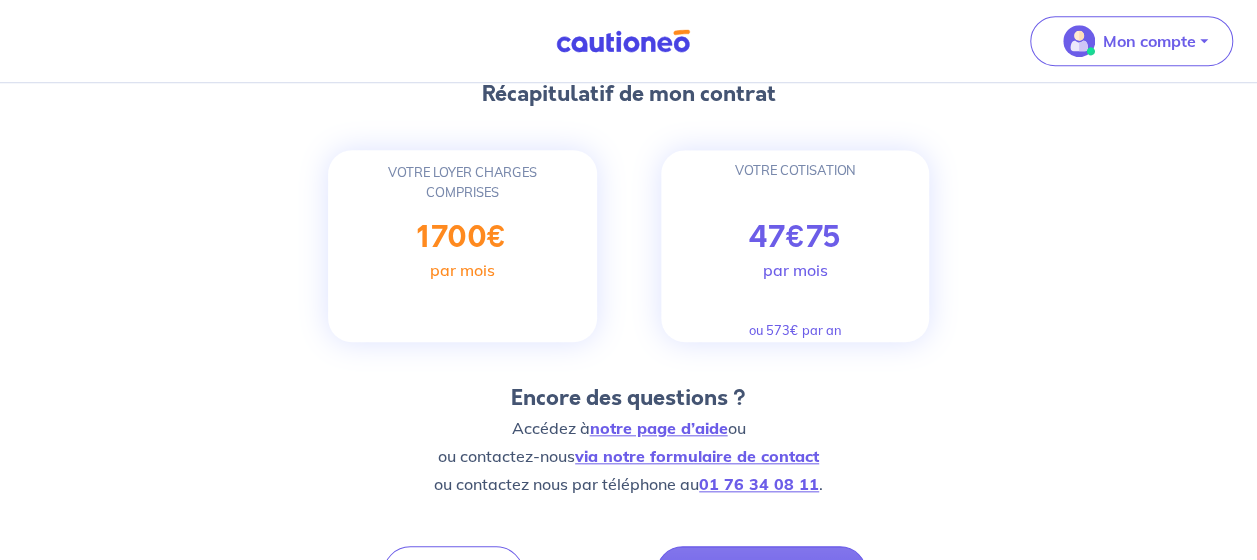 scroll, scrollTop: 847, scrollLeft: 0, axis: vertical 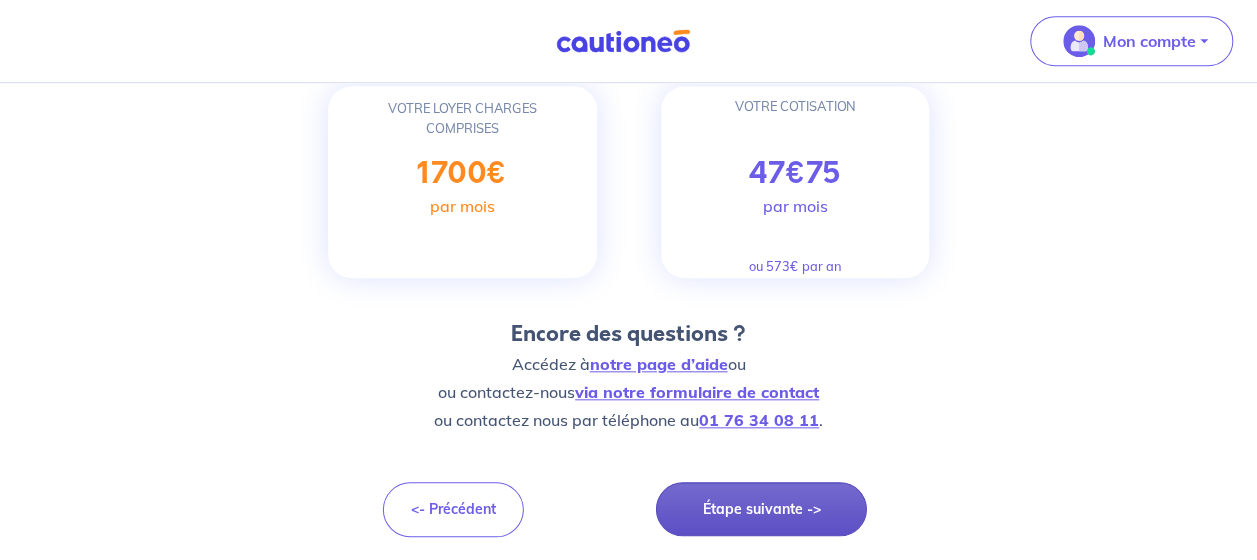 click on "Étape suivante ->" at bounding box center (761, 509) 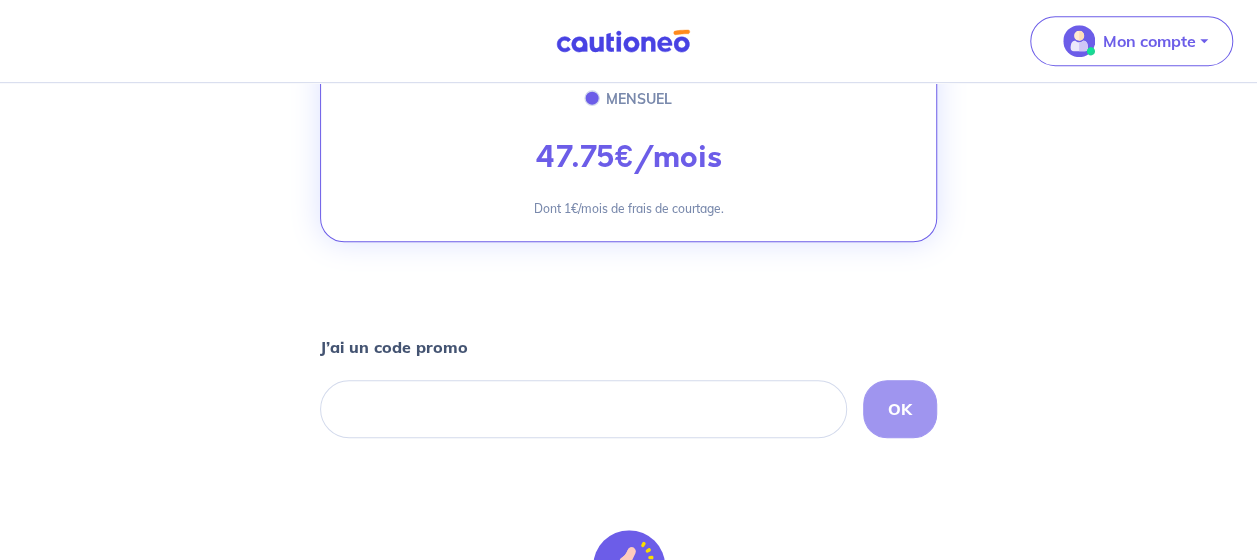 scroll, scrollTop: 525, scrollLeft: 0, axis: vertical 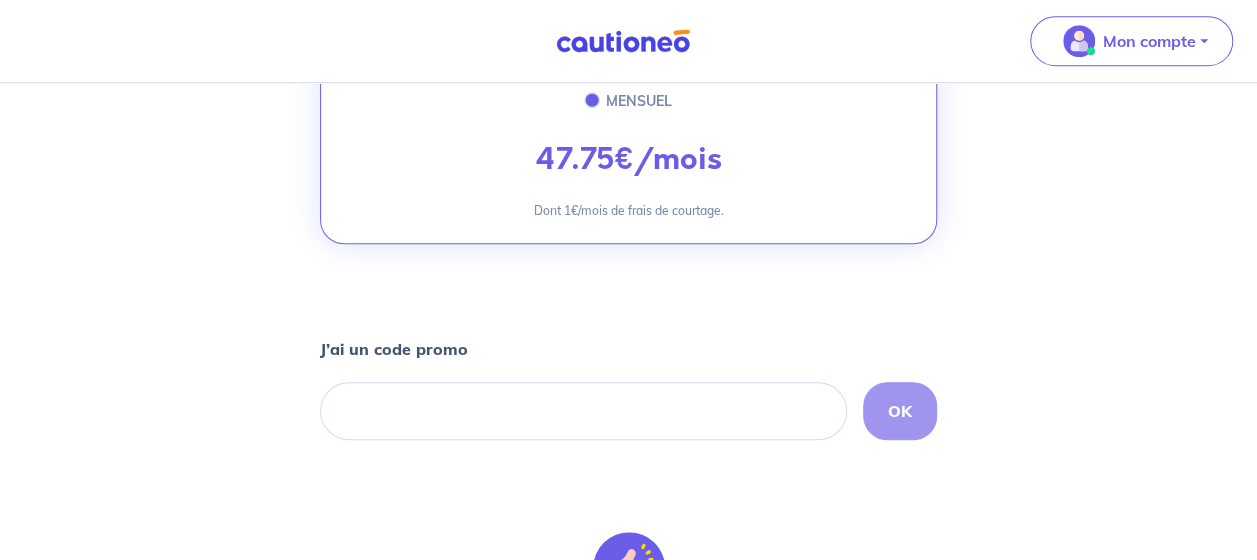 click on "OK" at bounding box center (628, 411) 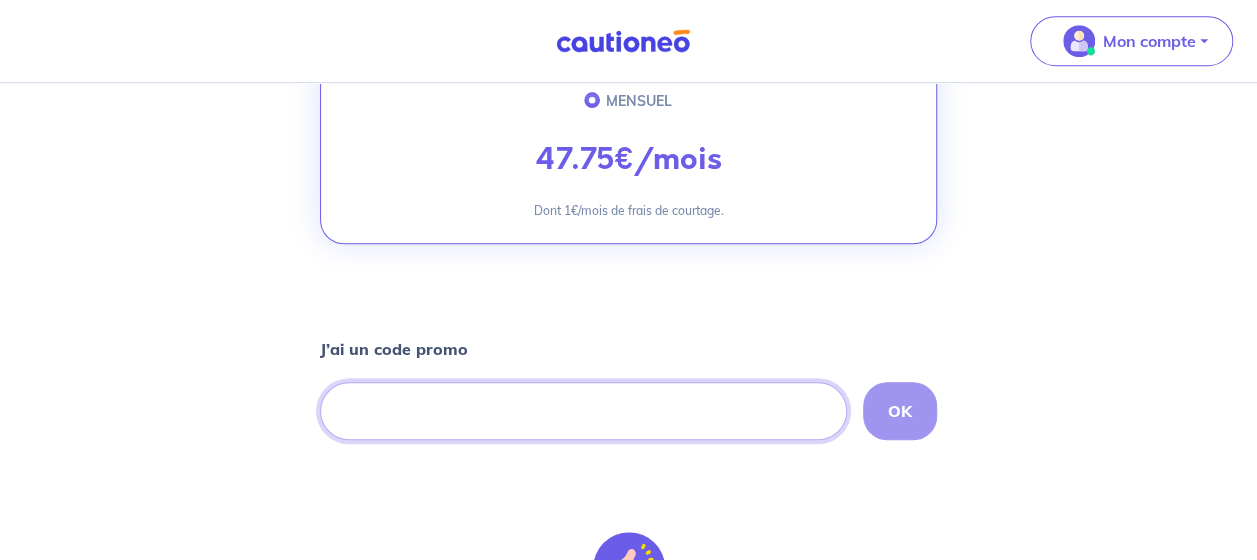 click at bounding box center (583, 411) 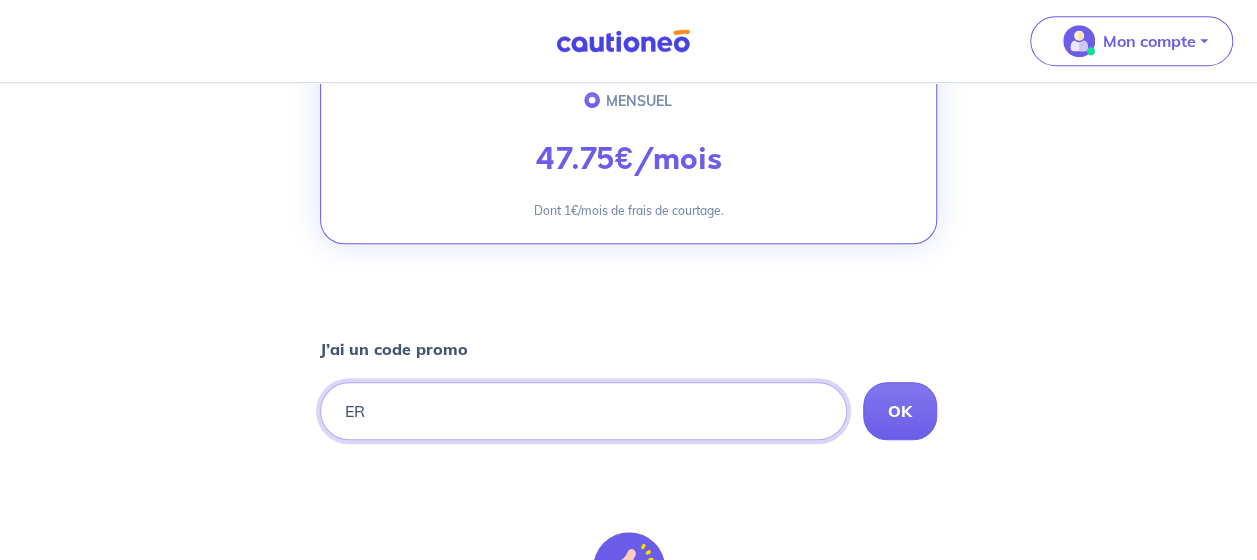 type on "E" 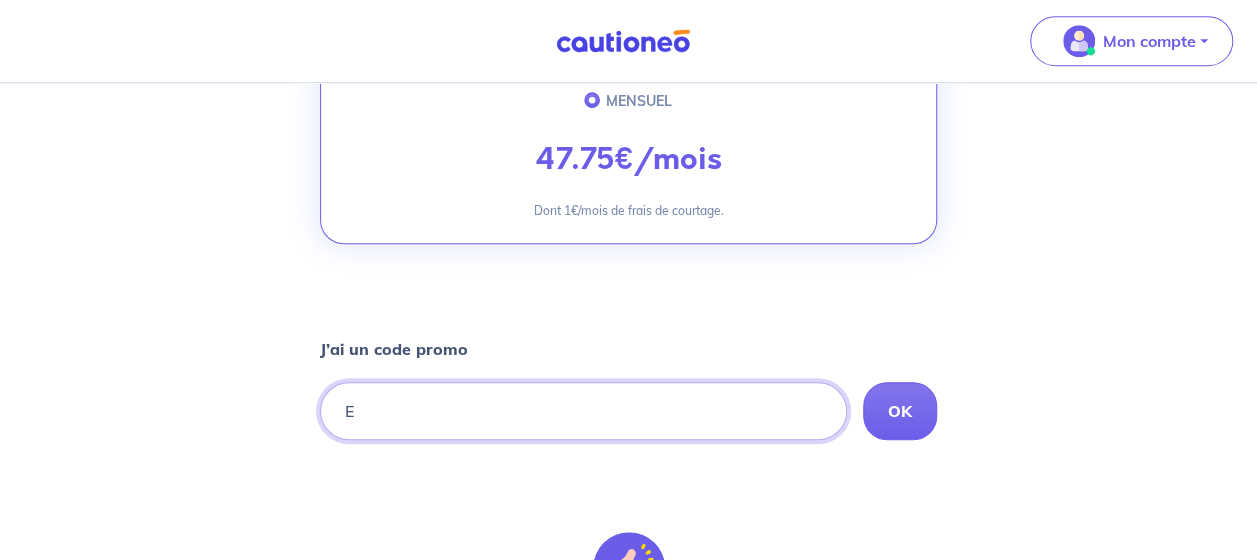 type 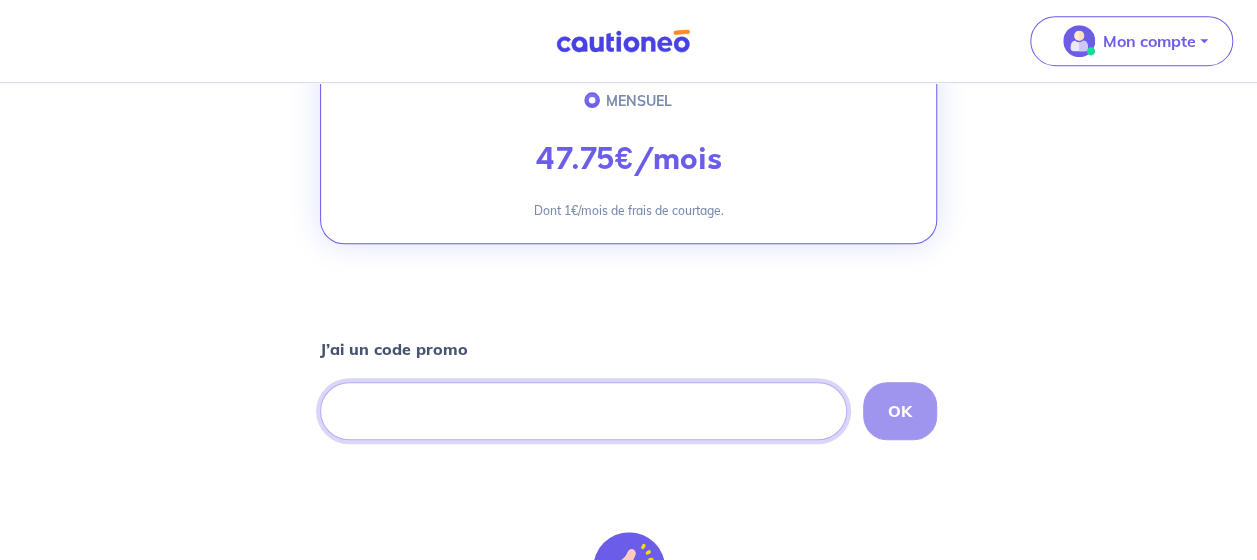 scroll, scrollTop: 878, scrollLeft: 0, axis: vertical 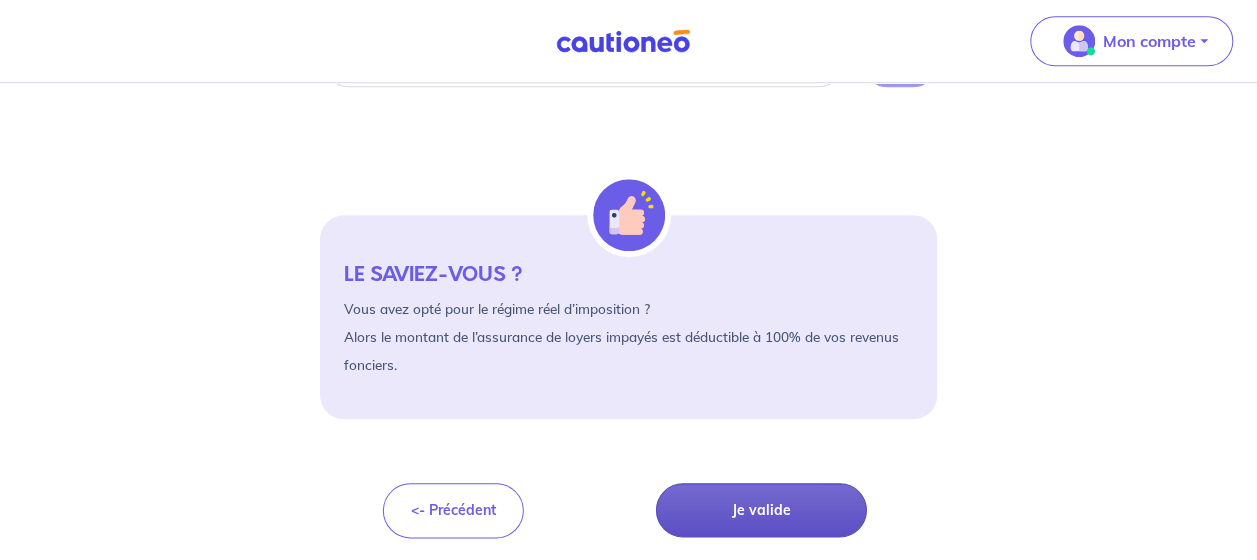 click on "Je valide" at bounding box center (761, 510) 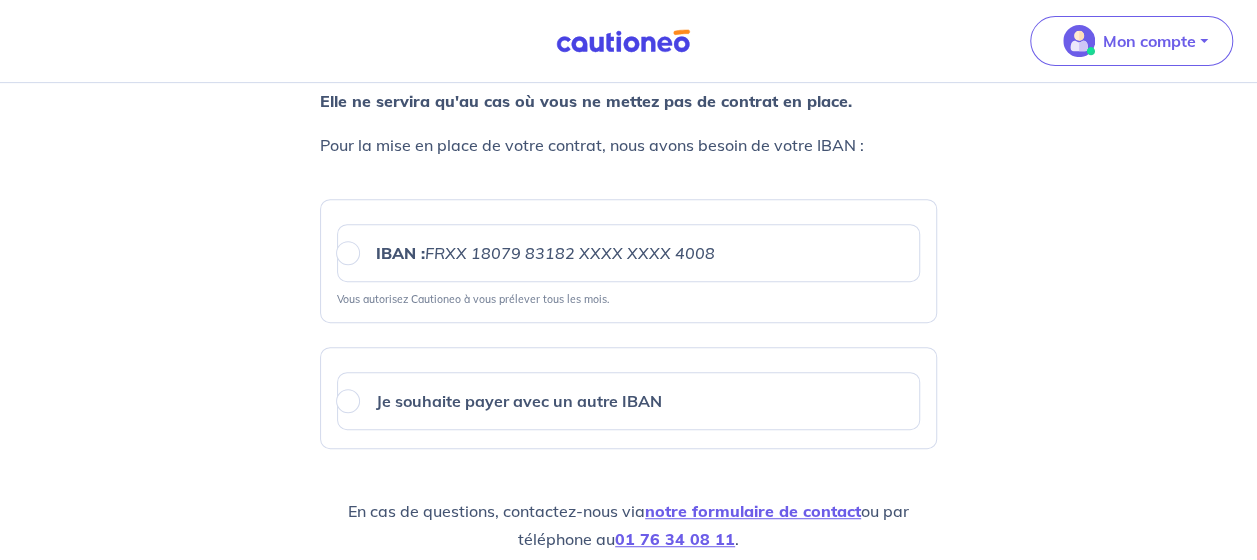scroll, scrollTop: 353, scrollLeft: 0, axis: vertical 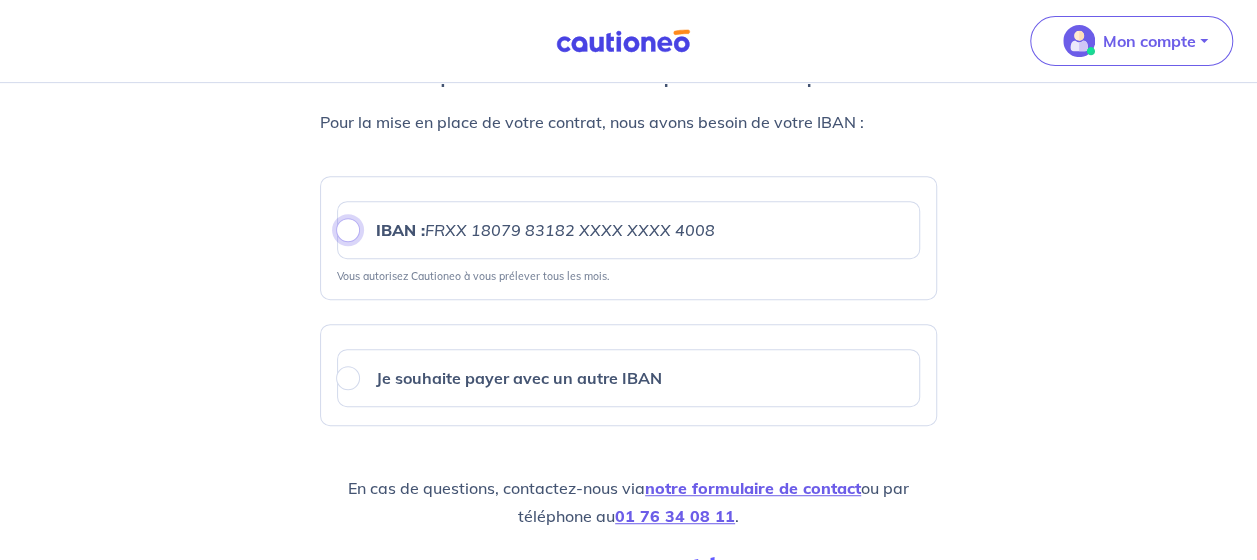 click on "IBAN :  FRXX 18079 83182 XXXX XXXX 4008" at bounding box center (348, 230) 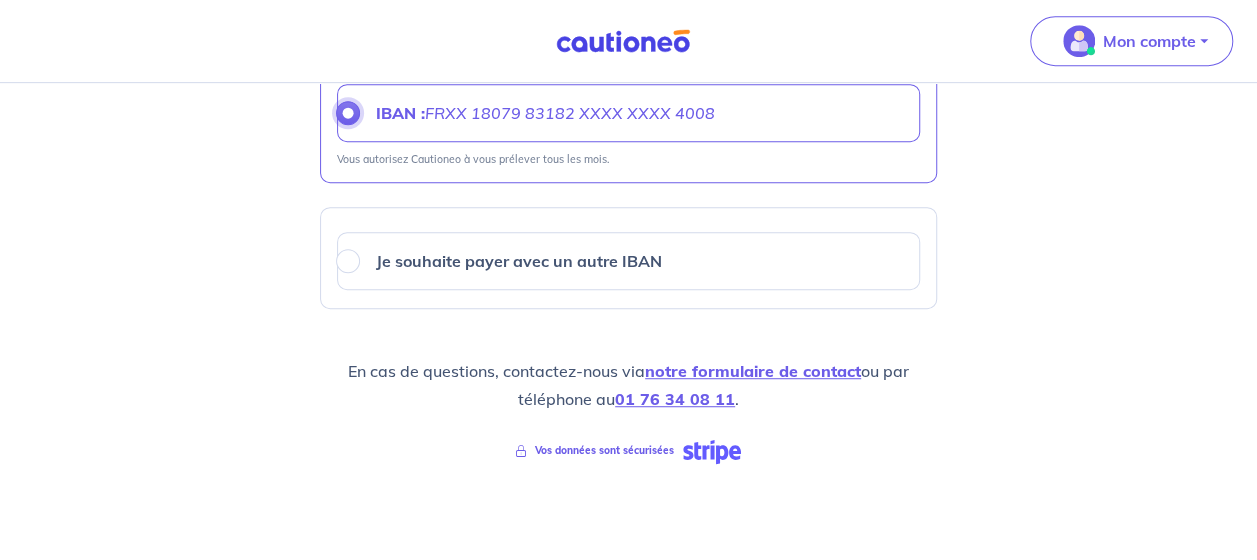 scroll, scrollTop: 547, scrollLeft: 0, axis: vertical 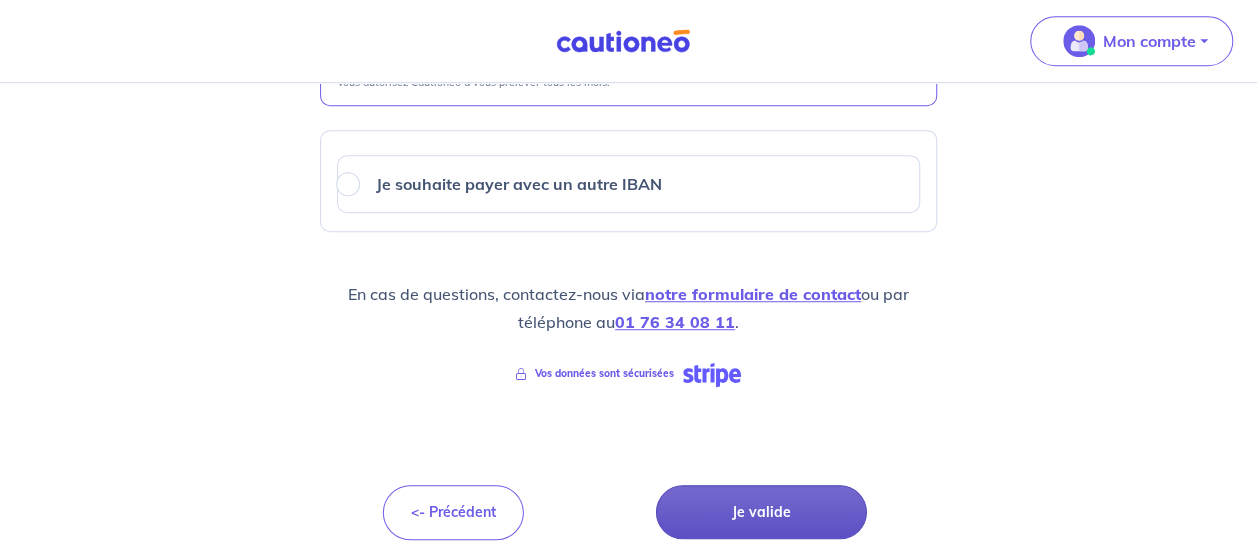 click on "Je valide" at bounding box center (761, 512) 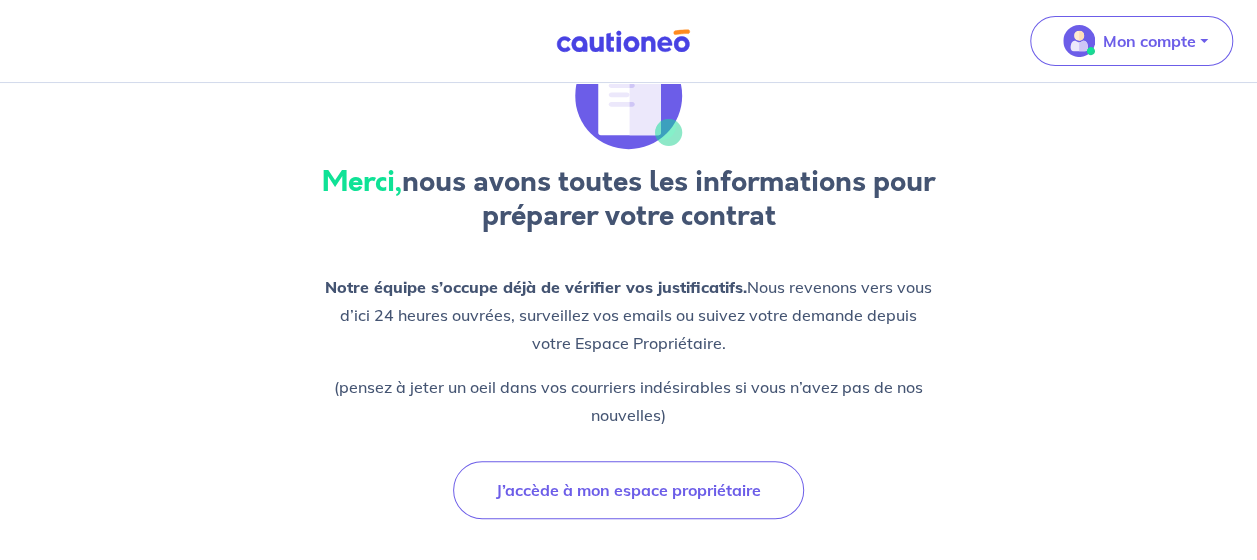 scroll, scrollTop: 85, scrollLeft: 0, axis: vertical 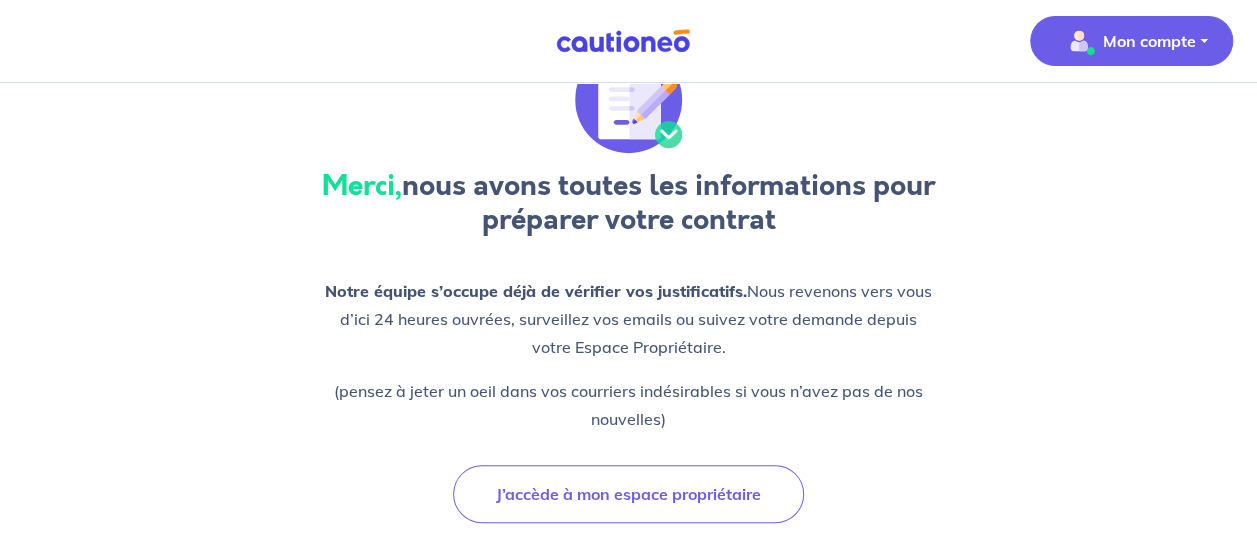 click on "Mon compte" at bounding box center (1131, 41) 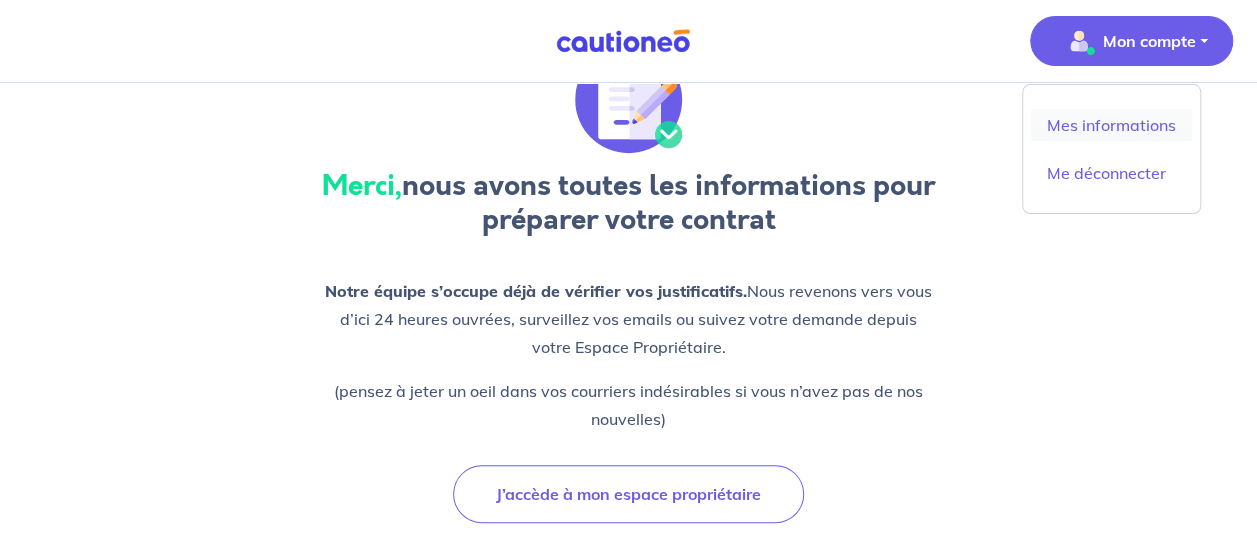 click on "Mes informations" at bounding box center [1111, 125] 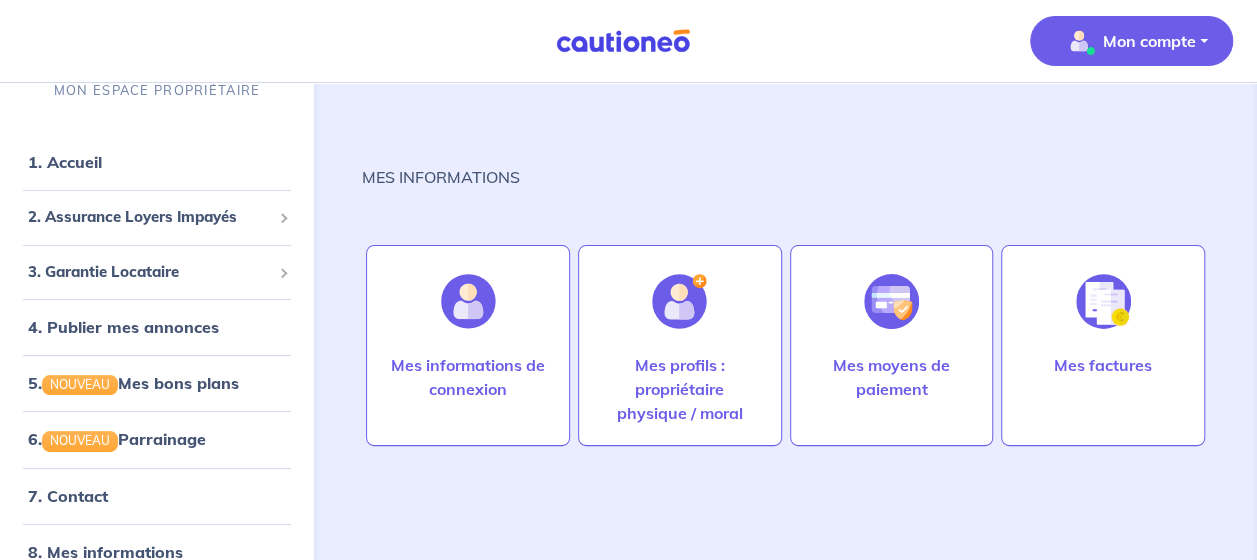 scroll, scrollTop: 0, scrollLeft: 0, axis: both 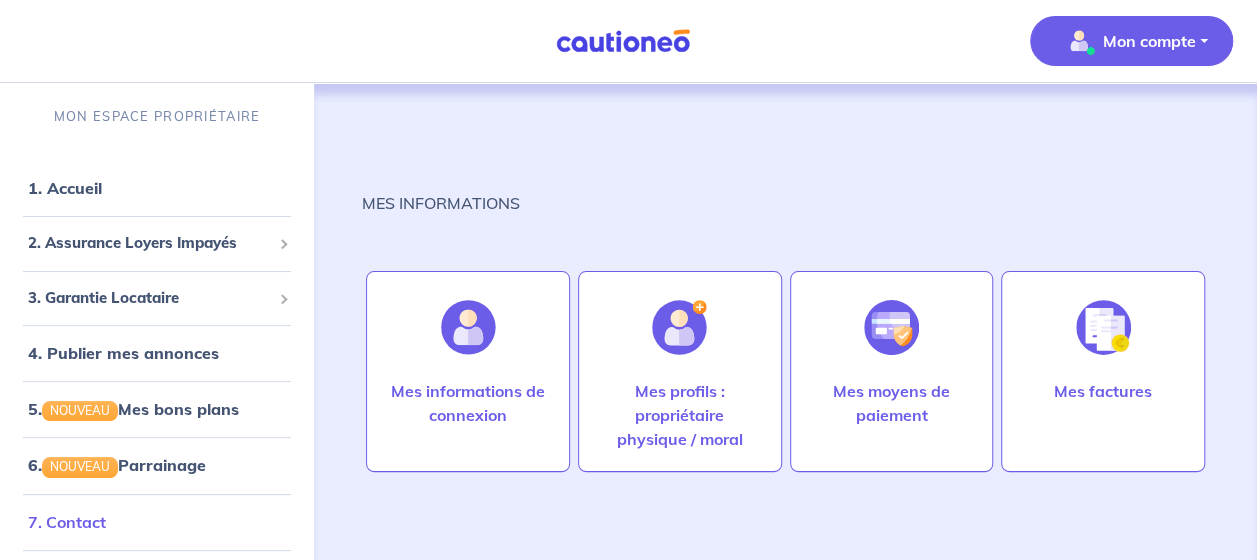 click on "7. Contact" at bounding box center (67, 522) 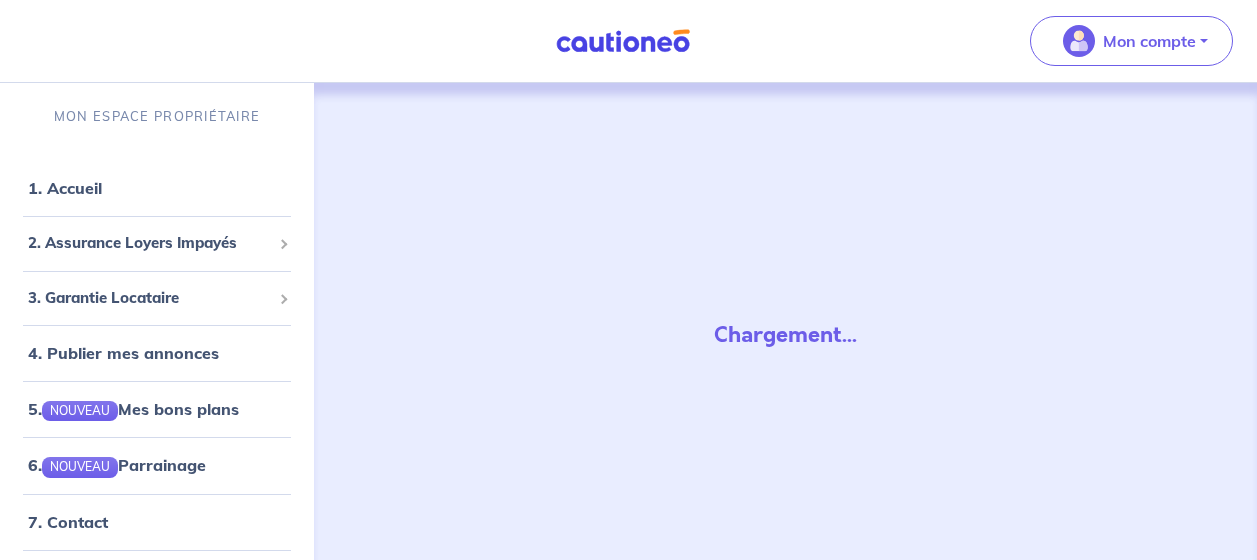scroll, scrollTop: 0, scrollLeft: 0, axis: both 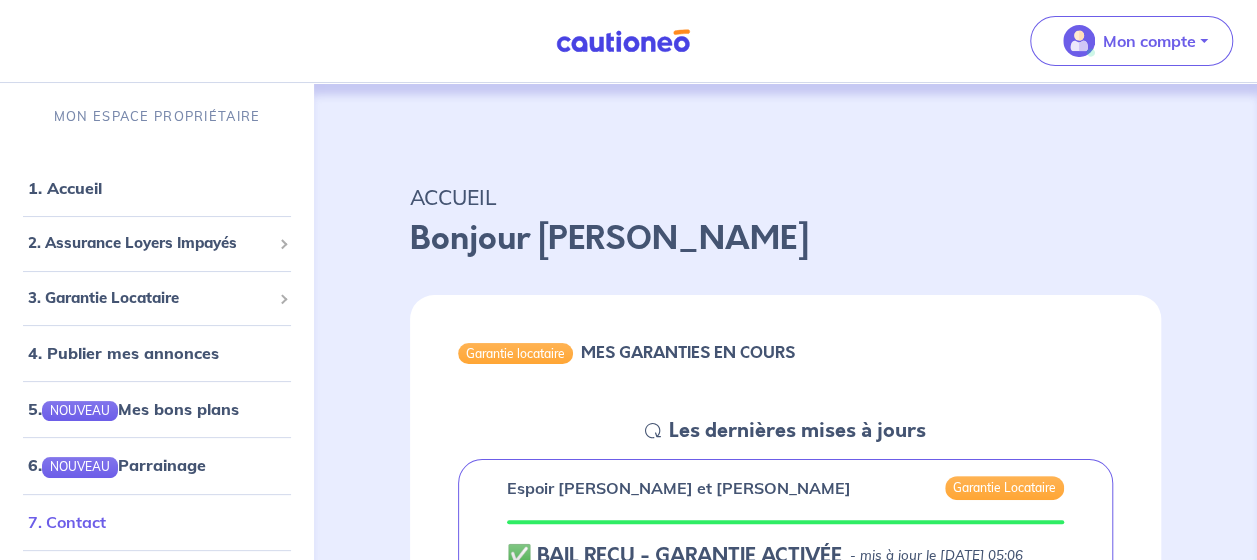 click on "7. Contact" at bounding box center (67, 522) 